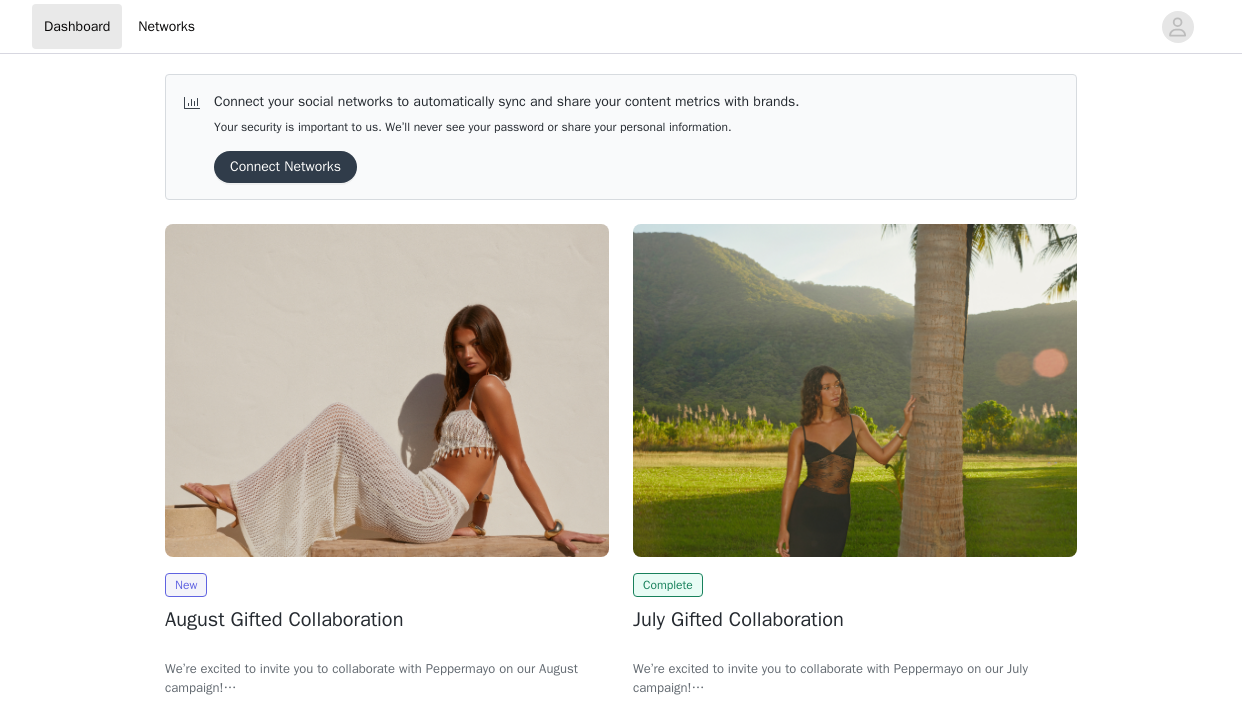 scroll, scrollTop: 0, scrollLeft: 0, axis: both 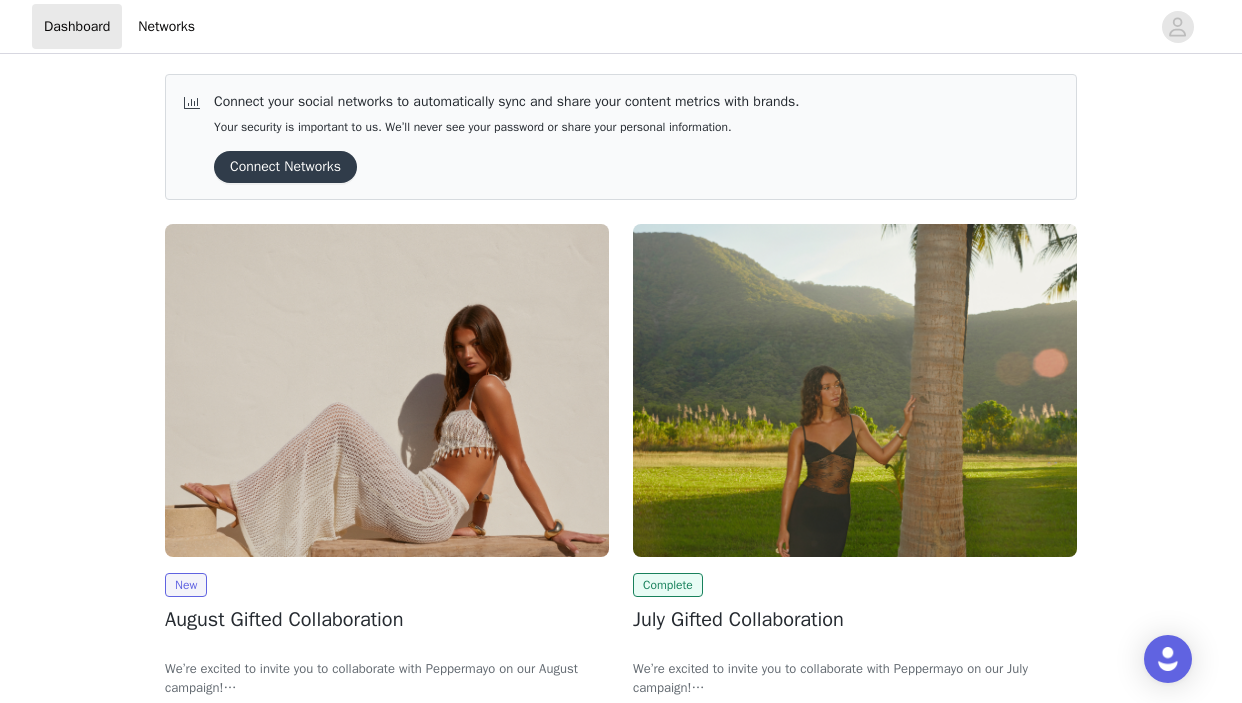 click on "View" at bounding box center (195, 730) 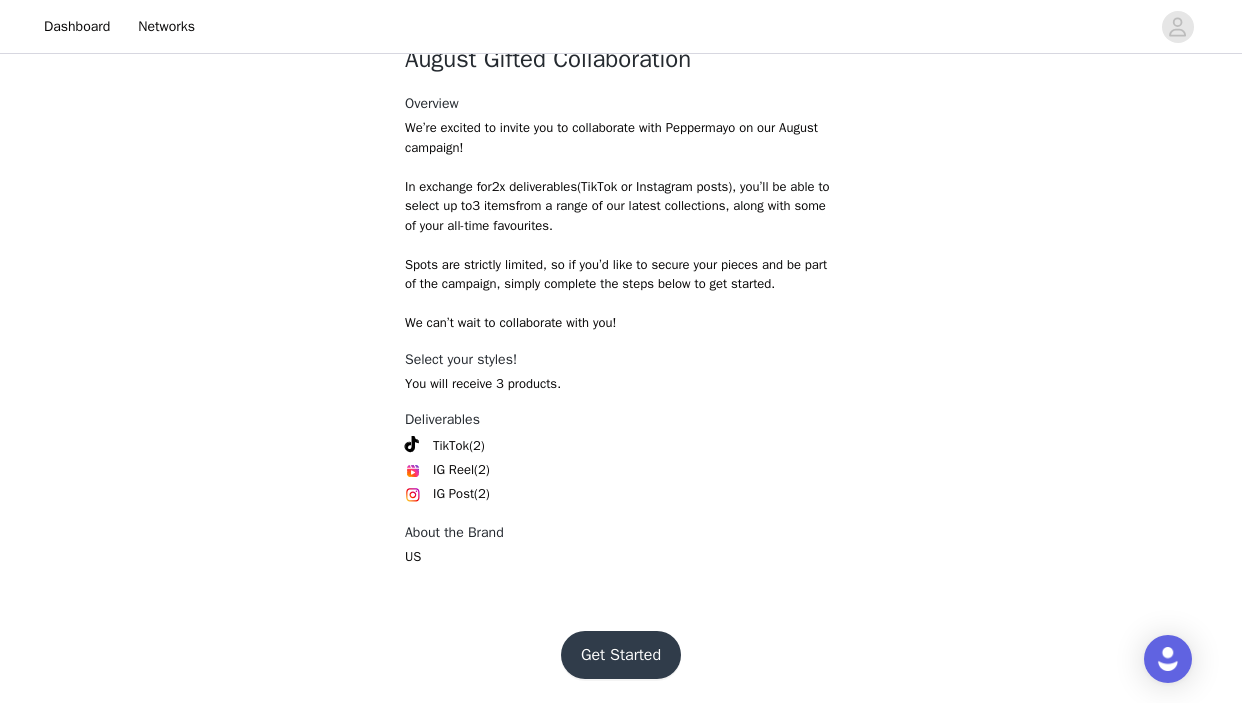 scroll, scrollTop: 759, scrollLeft: 0, axis: vertical 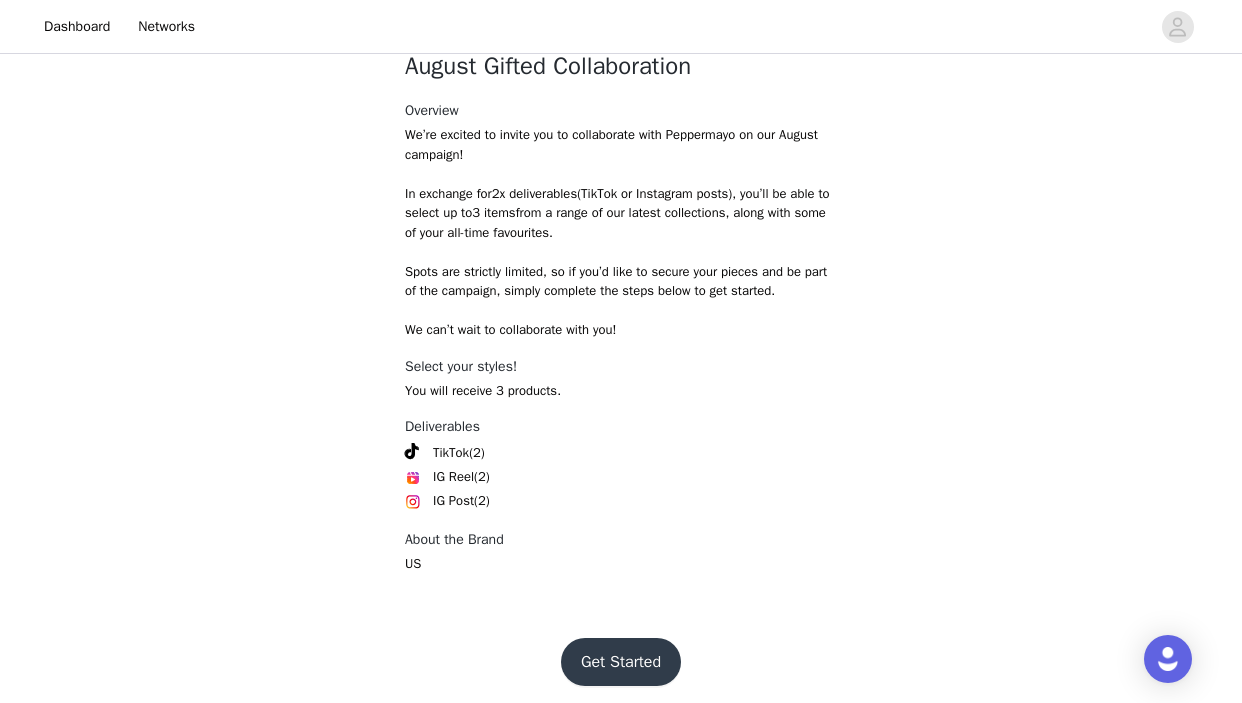 click on "Get Started" at bounding box center (621, 662) 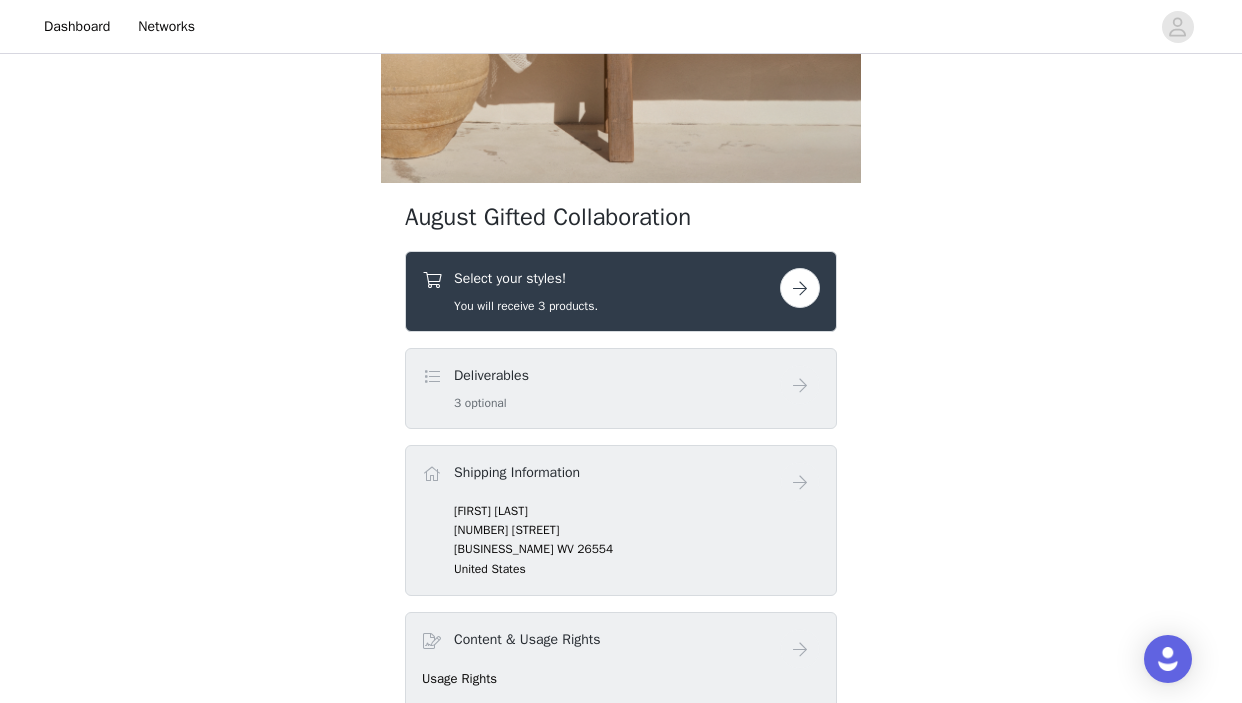 scroll, scrollTop: 708, scrollLeft: 0, axis: vertical 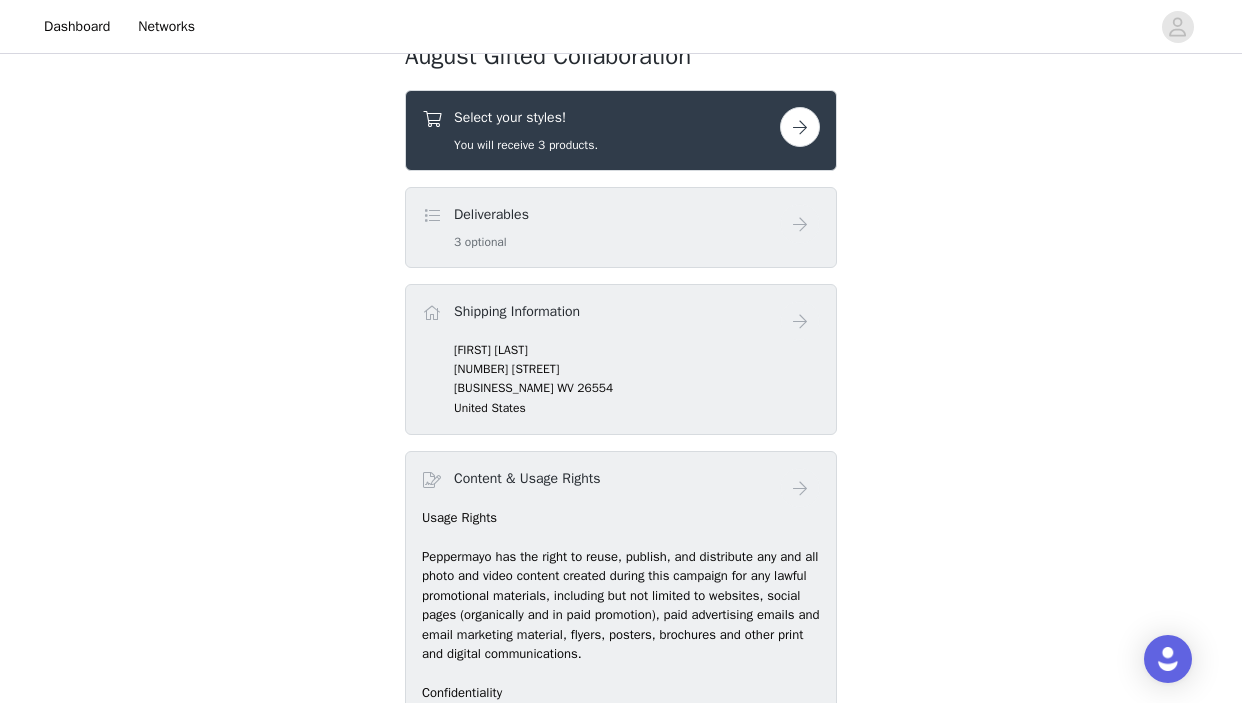 click at bounding box center (800, 127) 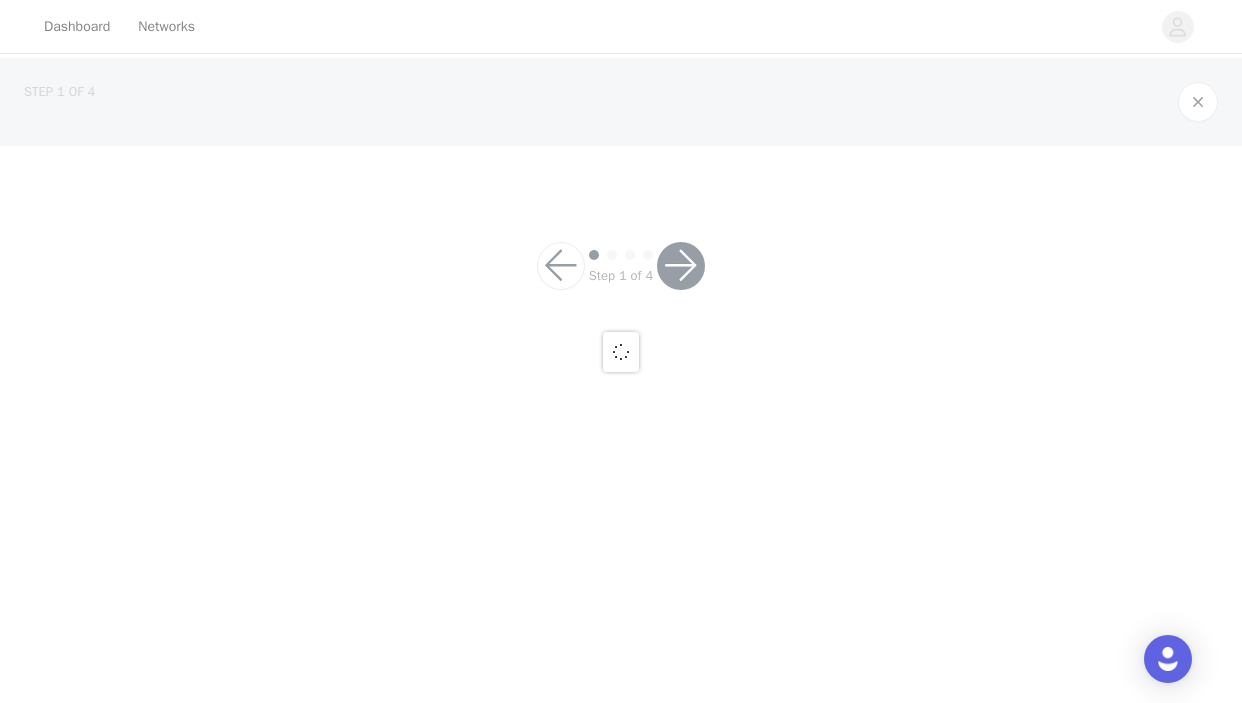 scroll, scrollTop: 0, scrollLeft: 0, axis: both 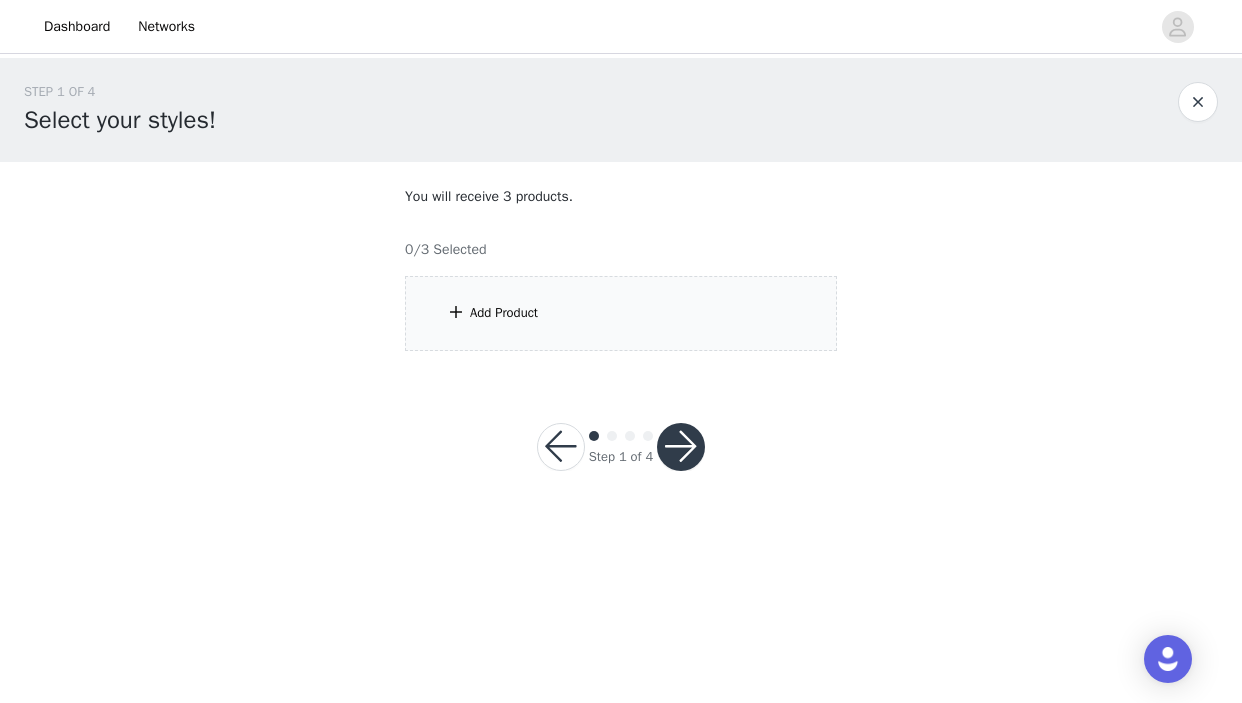 click on "Add Product" at bounding box center [621, 313] 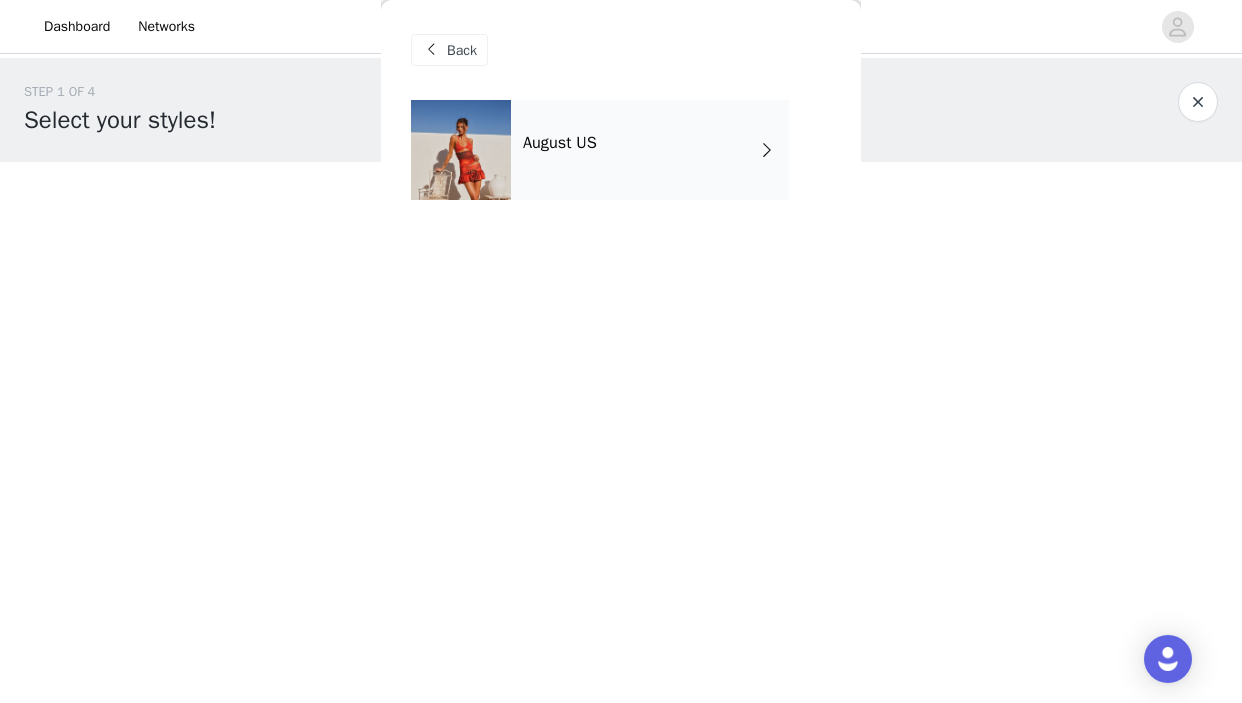 click on "August US" at bounding box center (650, 150) 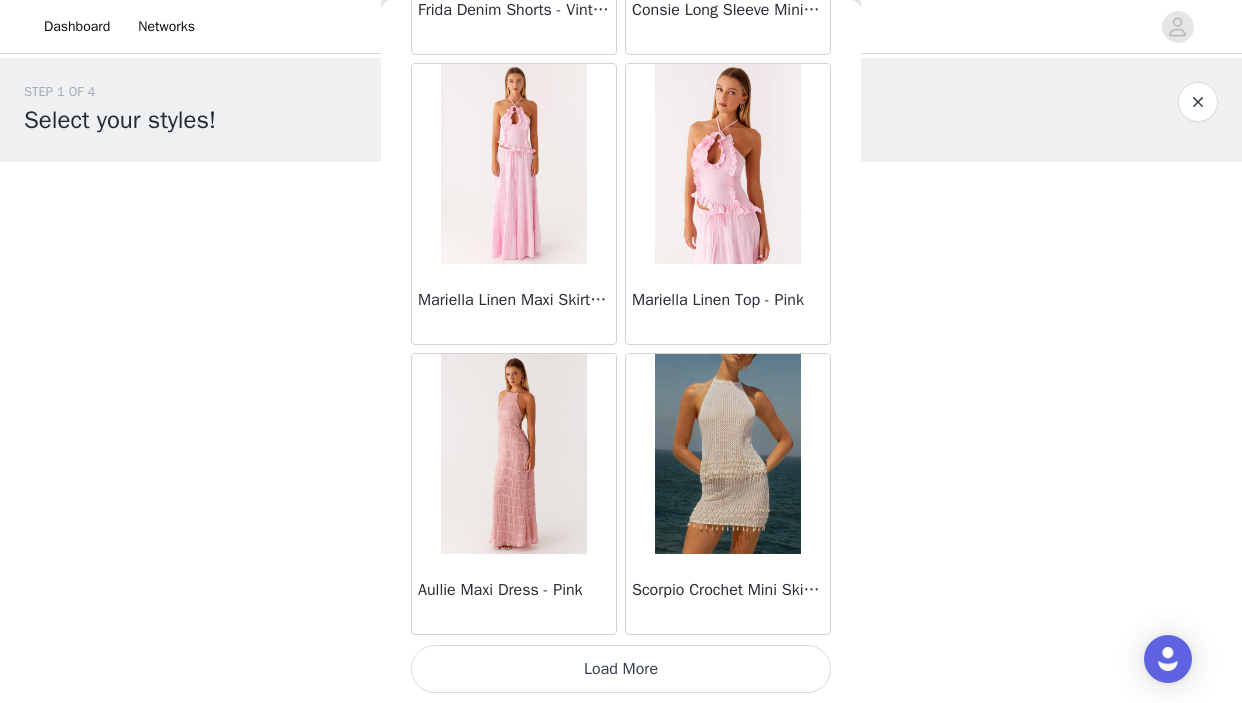 scroll, scrollTop: 2357, scrollLeft: 0, axis: vertical 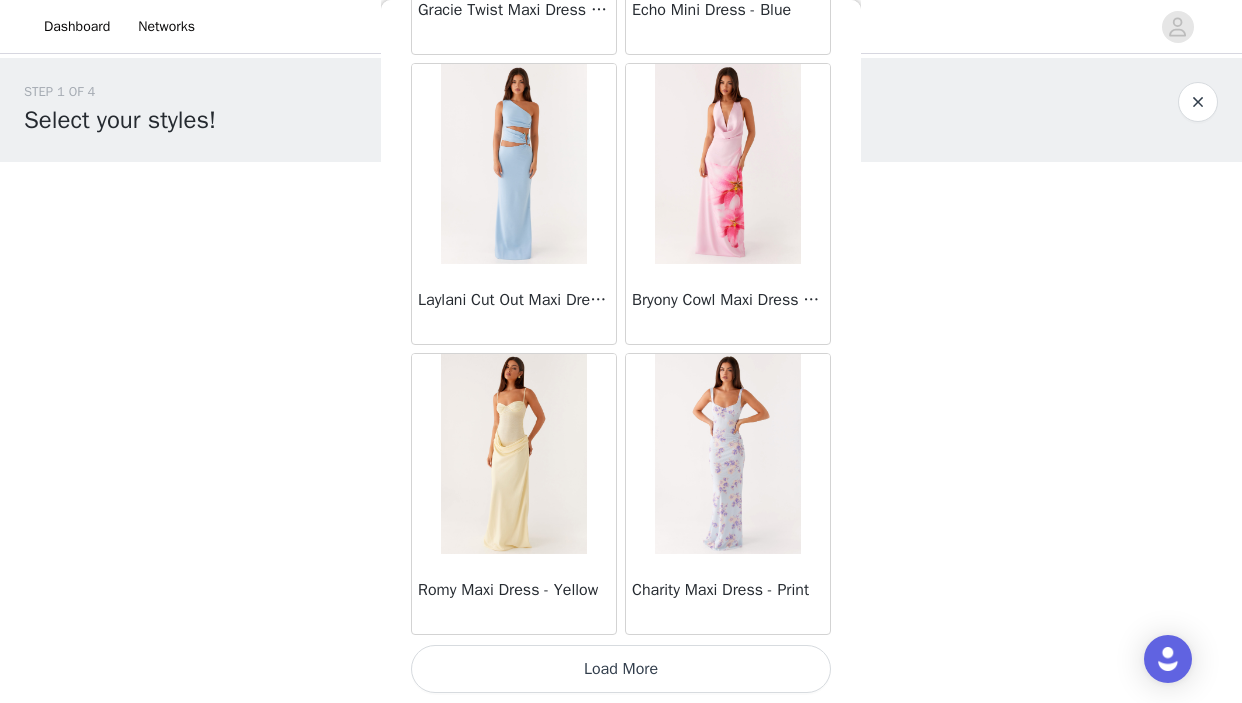 click on "Load More" at bounding box center [621, 669] 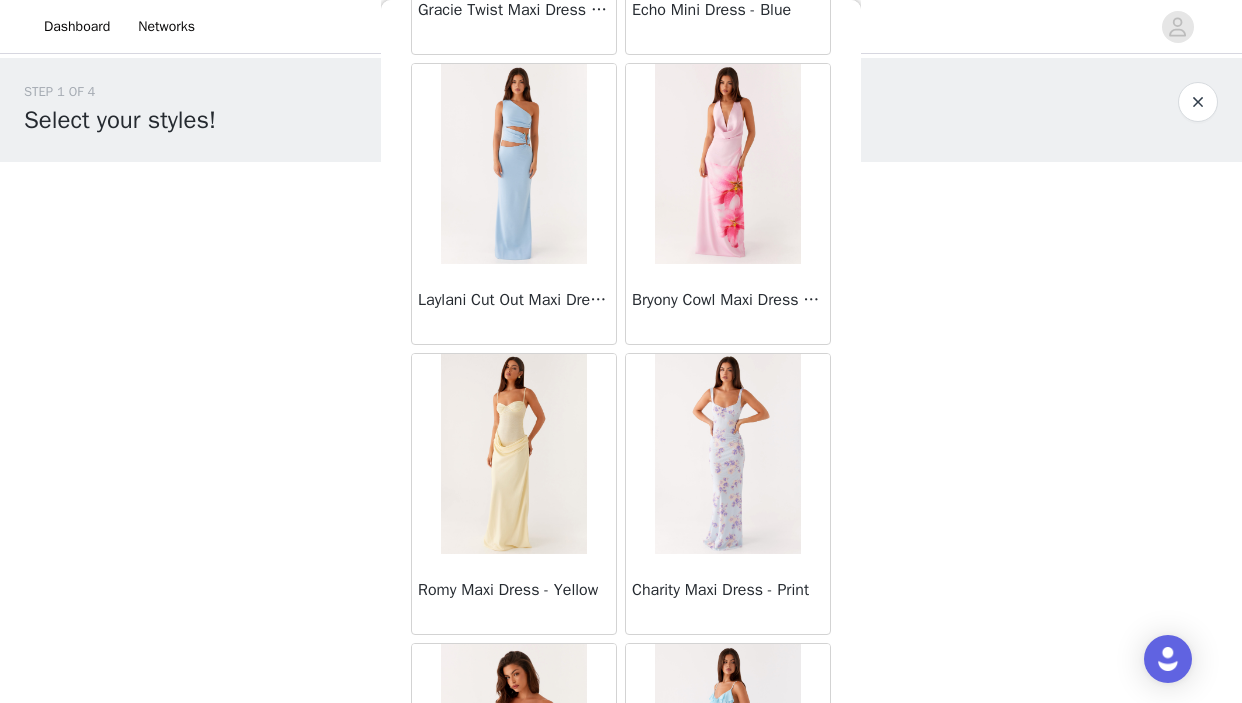 scroll, scrollTop: 2, scrollLeft: 0, axis: vertical 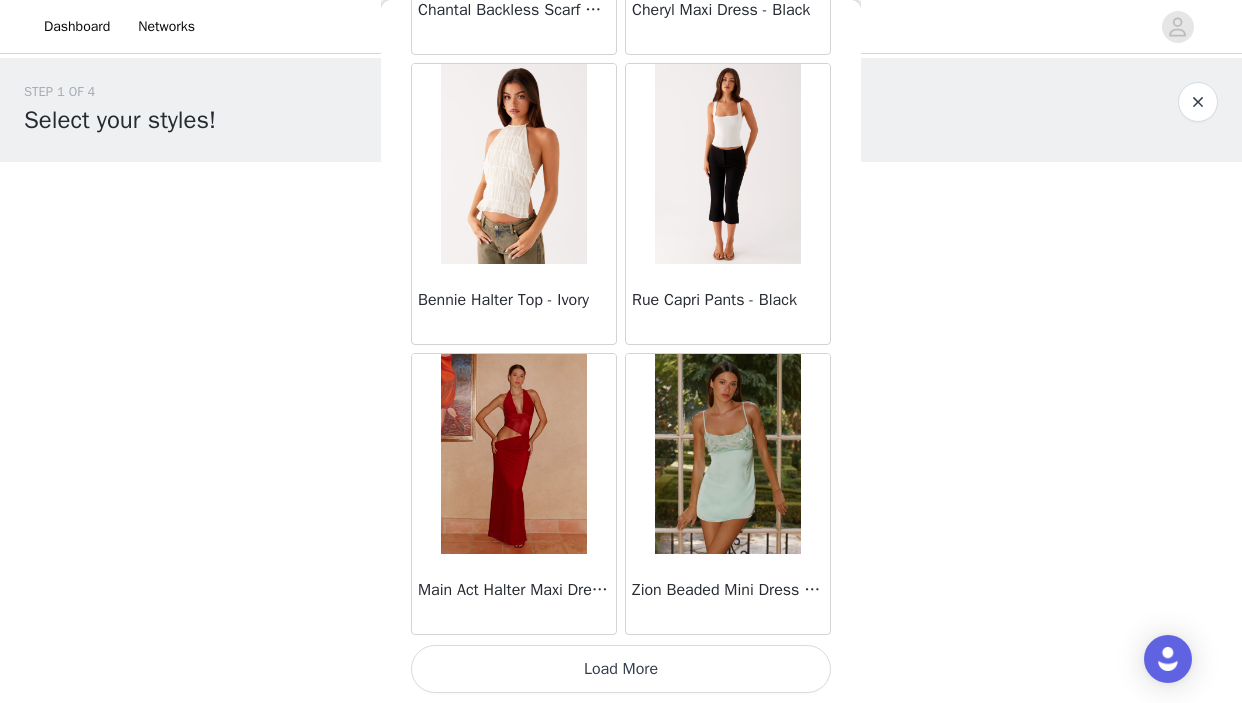 click on "Load More" at bounding box center (621, 669) 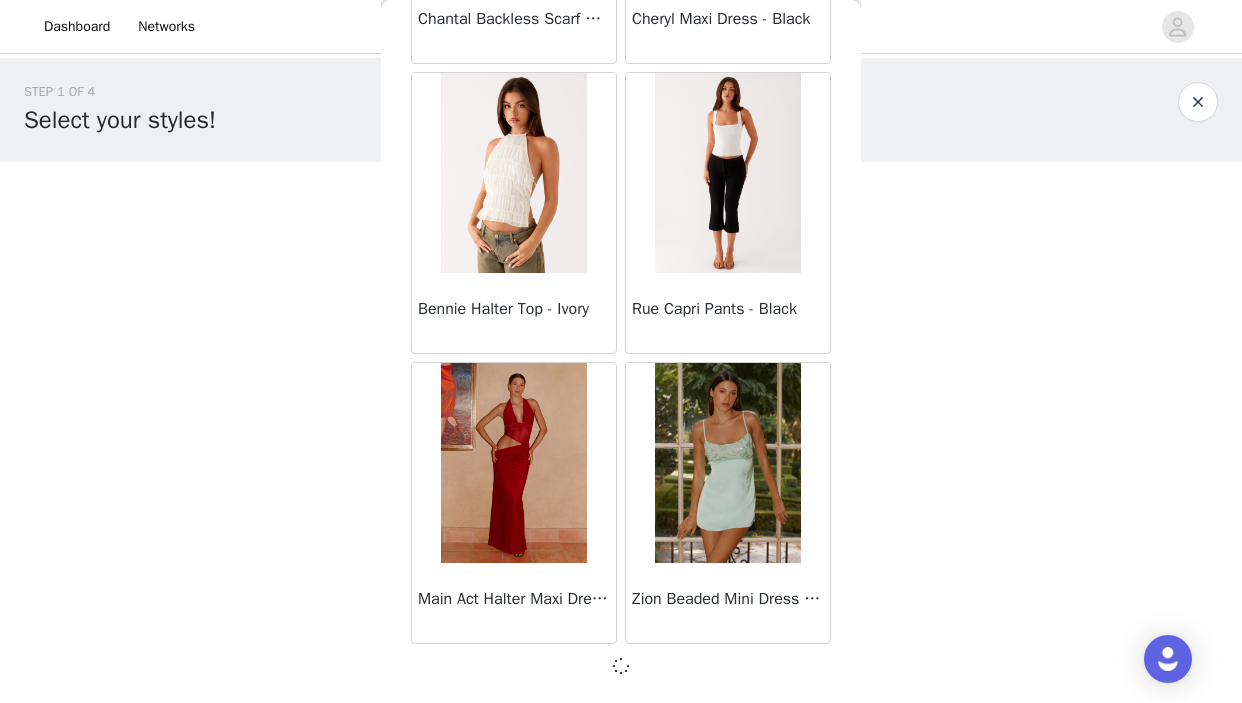 scroll, scrollTop: 1, scrollLeft: 0, axis: vertical 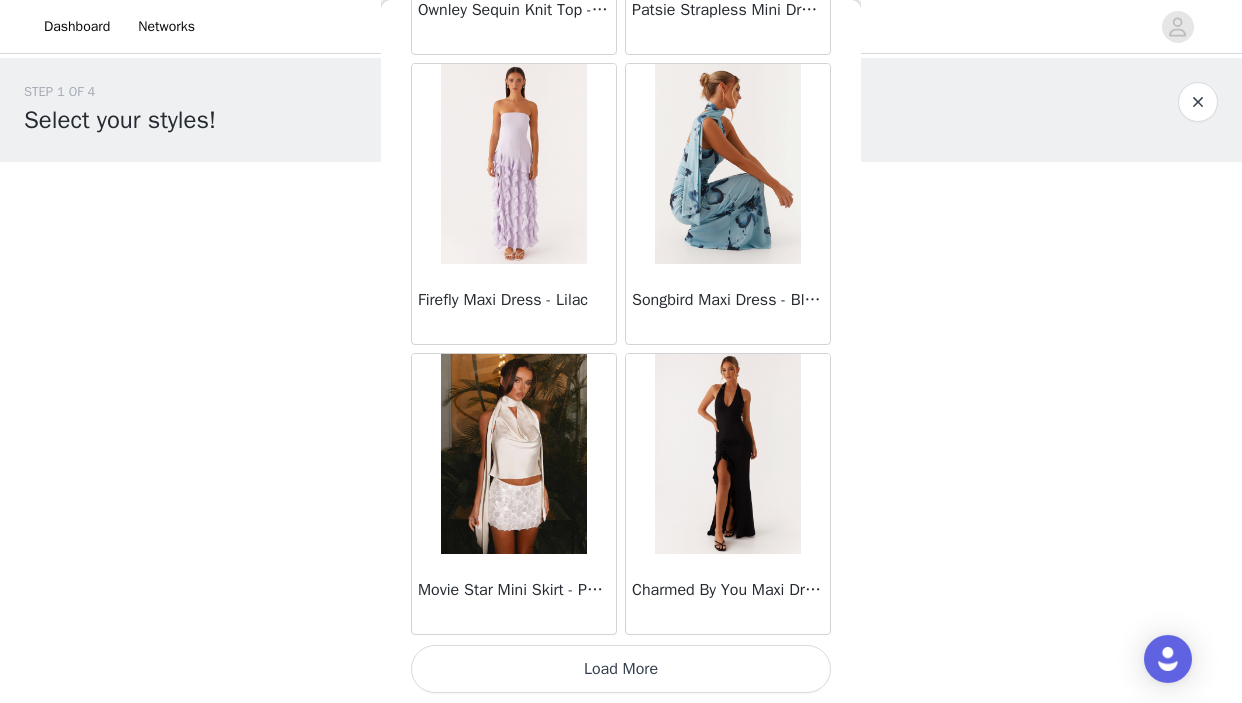 click on "Load More" at bounding box center (621, 669) 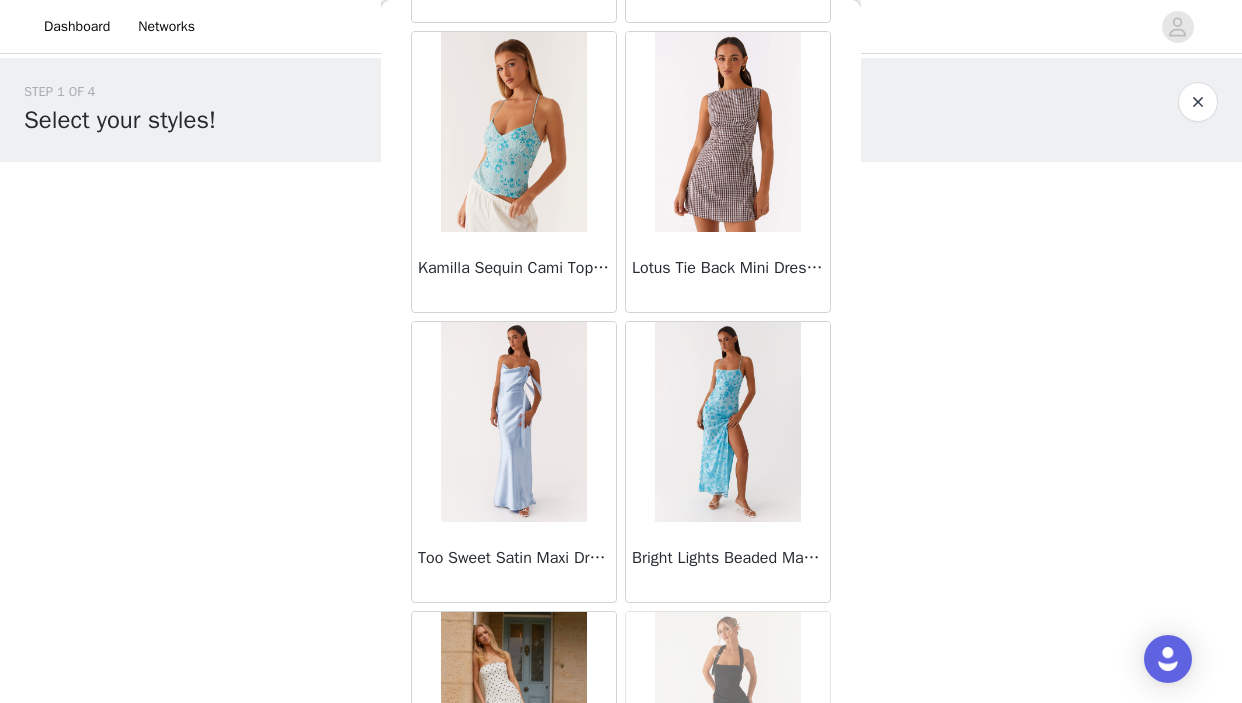 scroll, scrollTop: 13957, scrollLeft: 0, axis: vertical 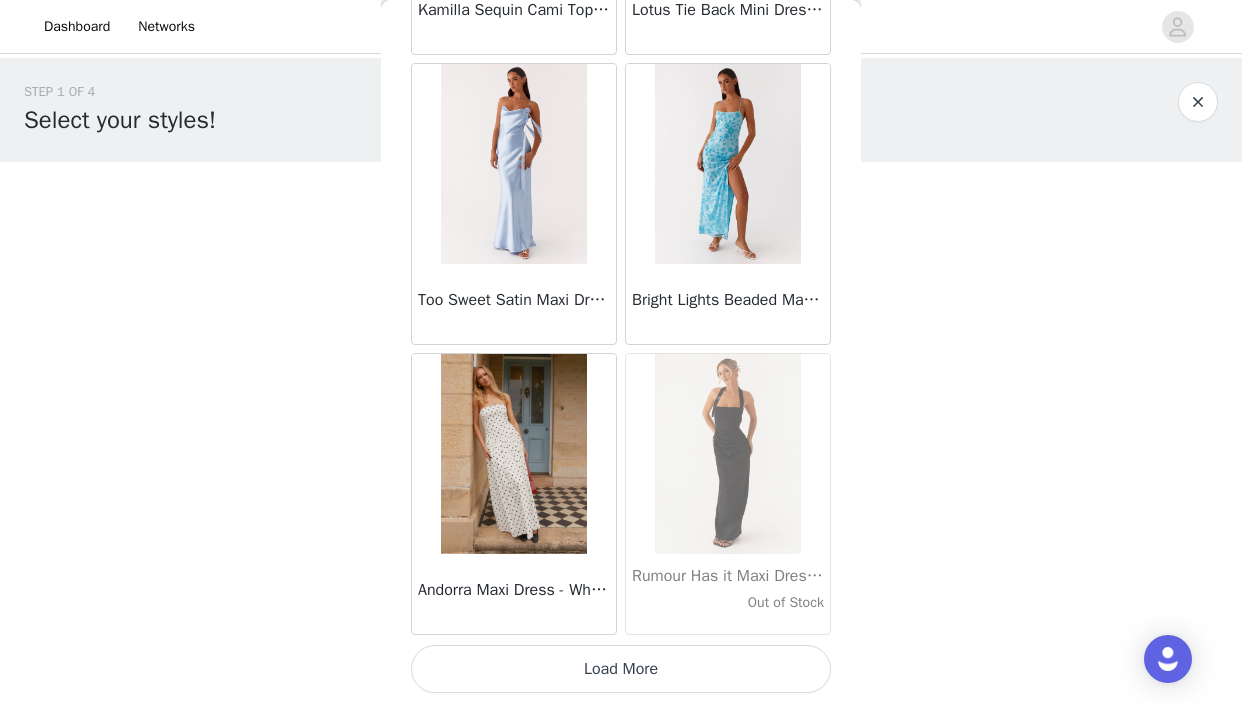 click on "Load More" at bounding box center [621, 669] 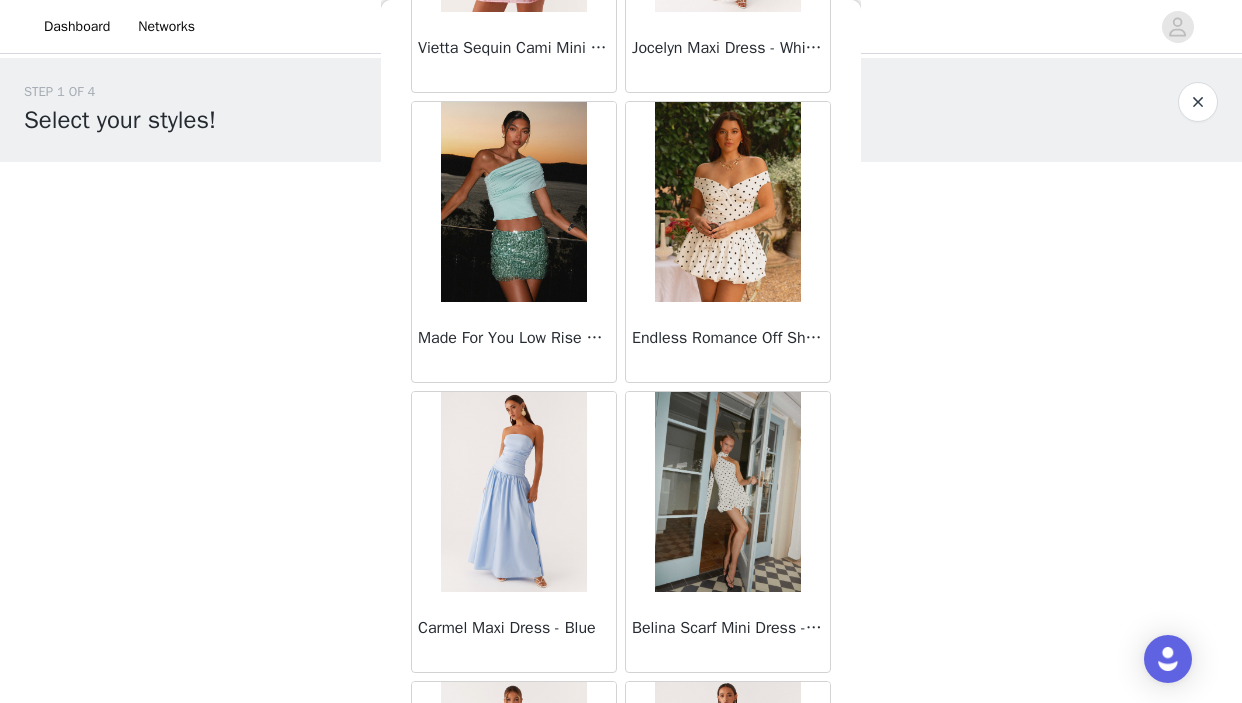 scroll, scrollTop: 16857, scrollLeft: 0, axis: vertical 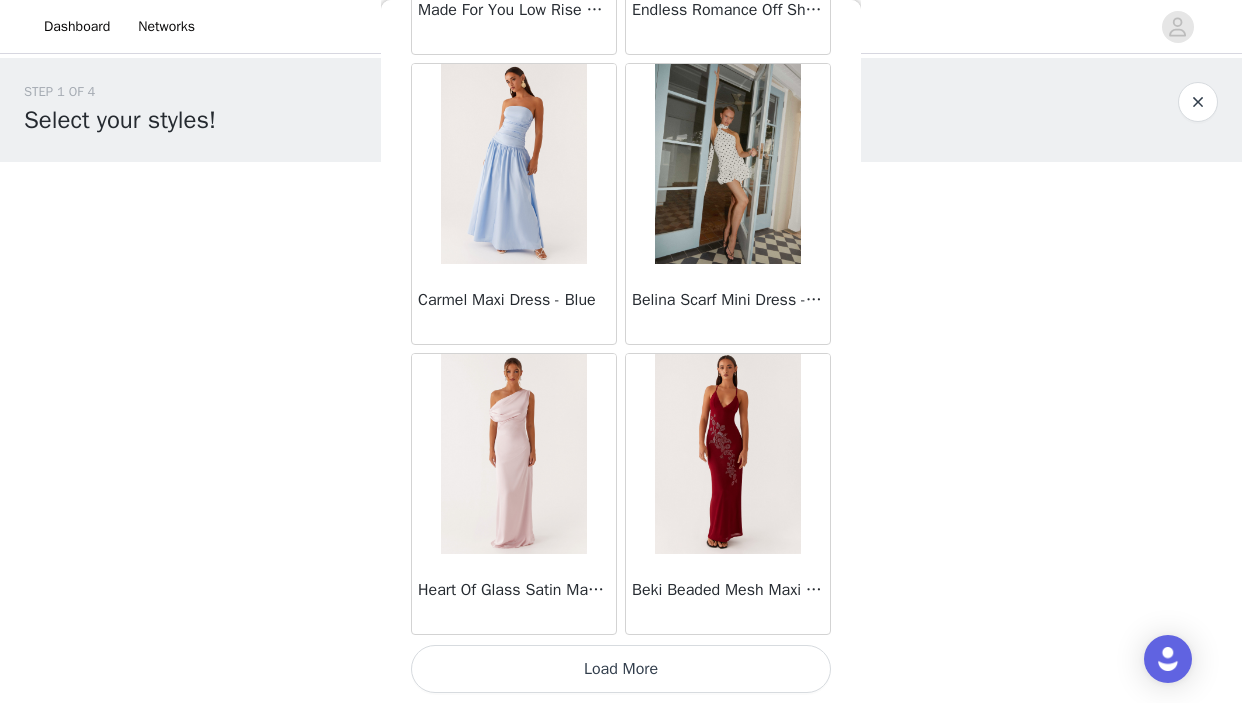 click on "Load More" at bounding box center (621, 669) 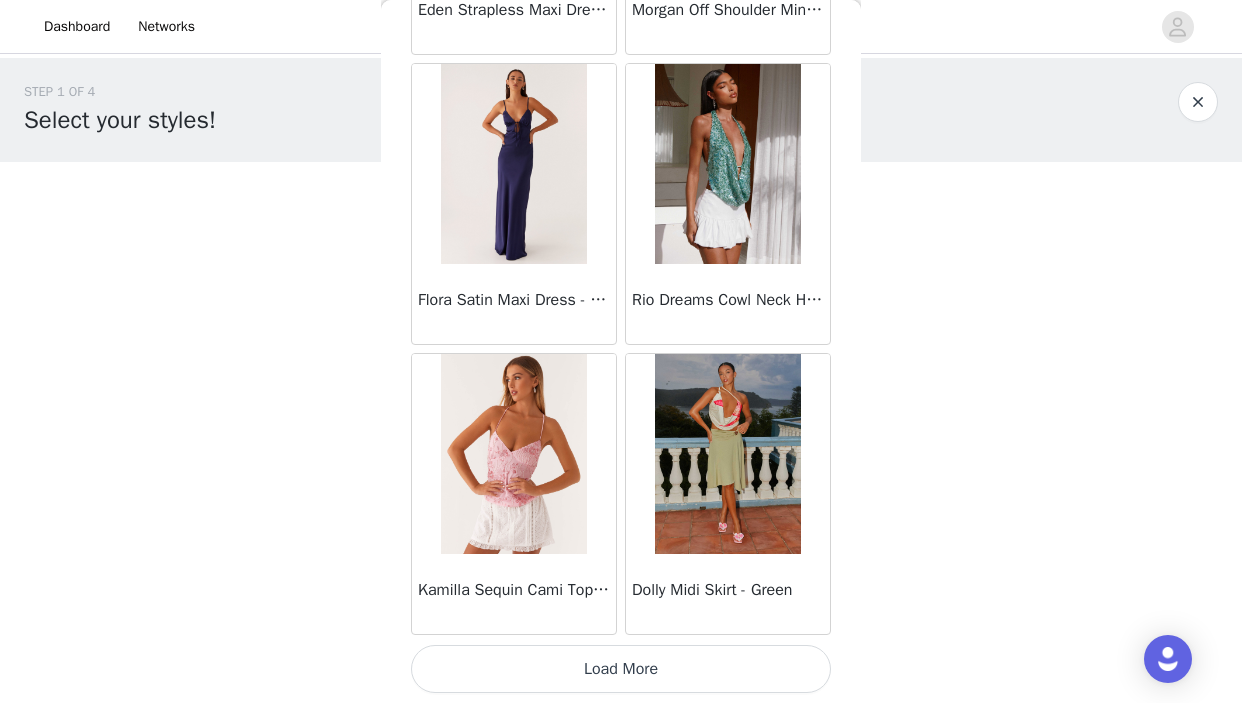 scroll, scrollTop: 19757, scrollLeft: 0, axis: vertical 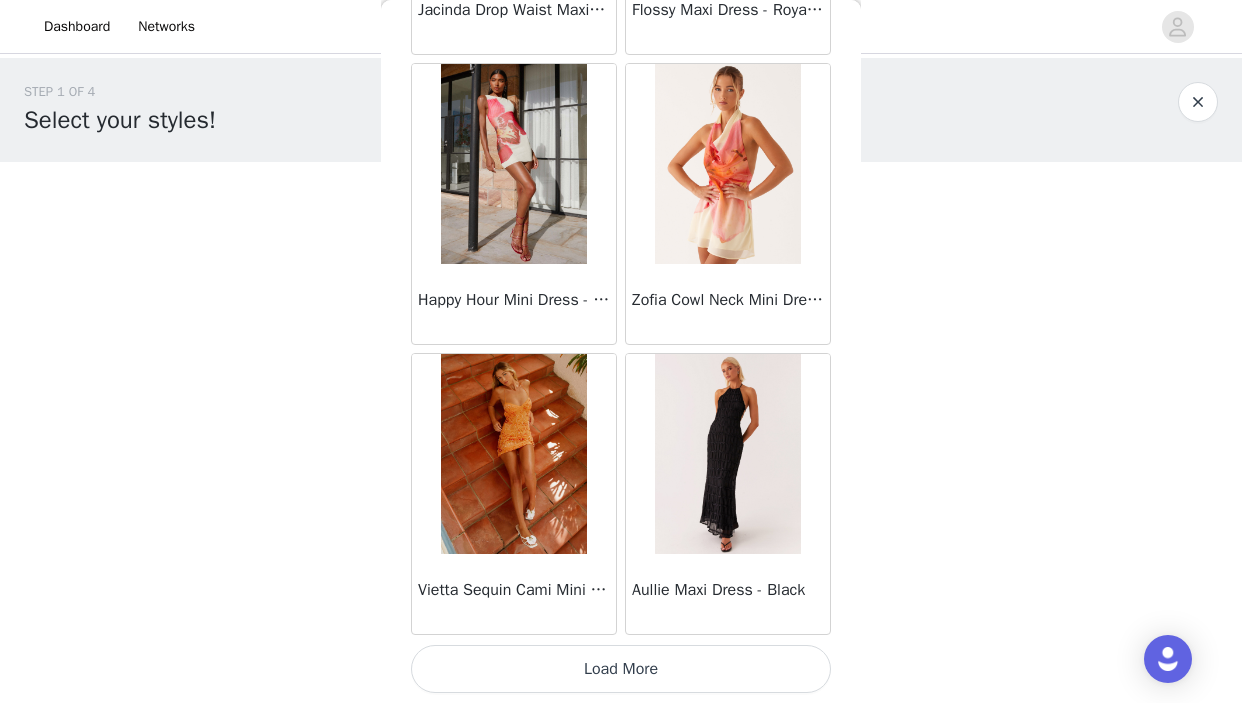 click on "Load More" at bounding box center (621, 669) 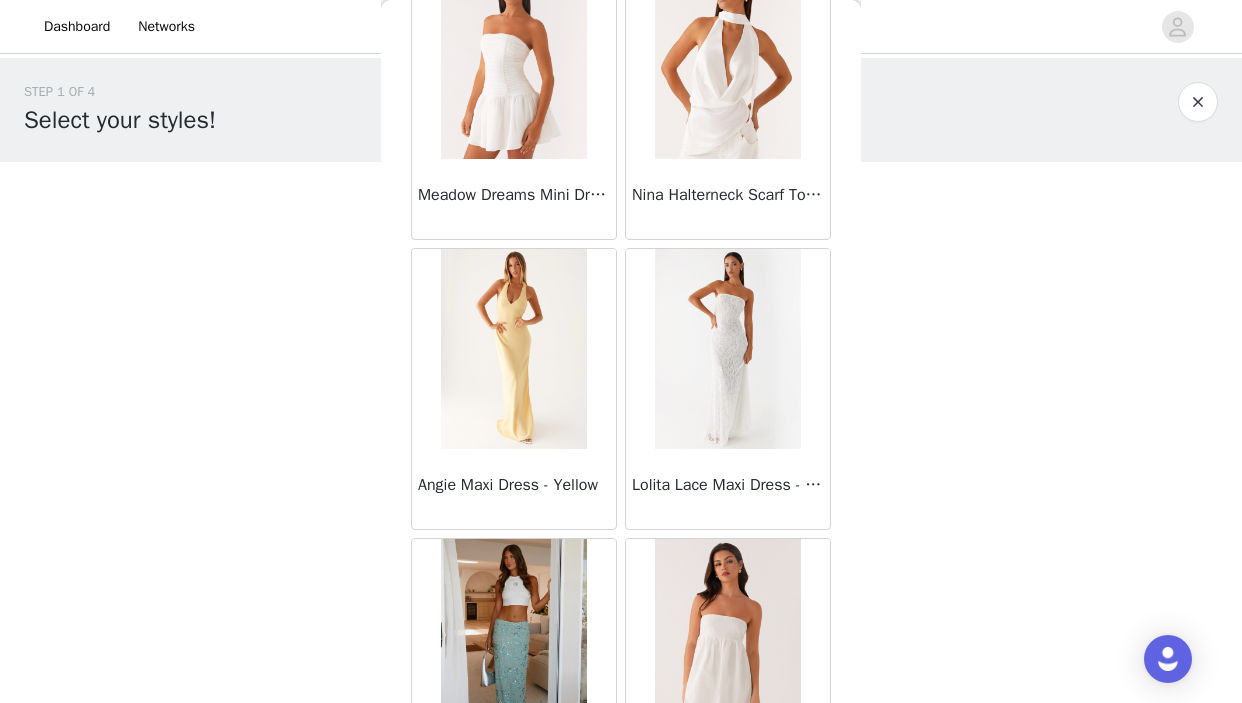 scroll, scrollTop: 25557, scrollLeft: 0, axis: vertical 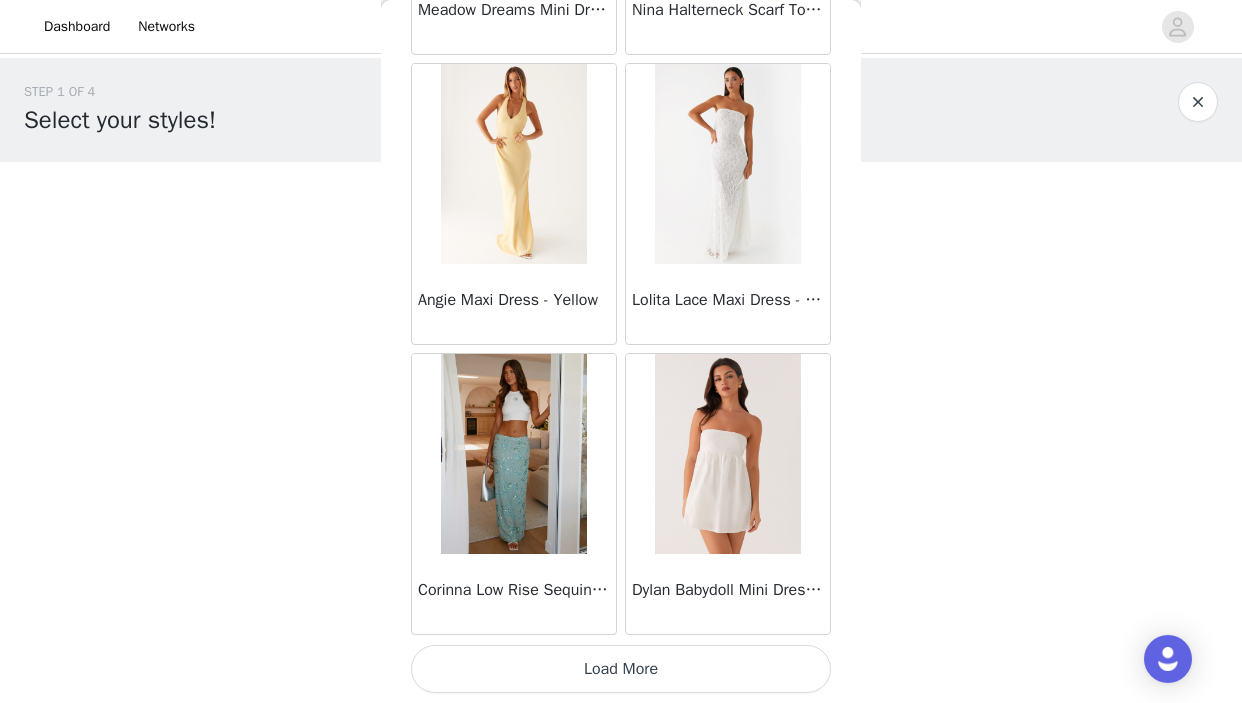 click on "Load More" at bounding box center [621, 669] 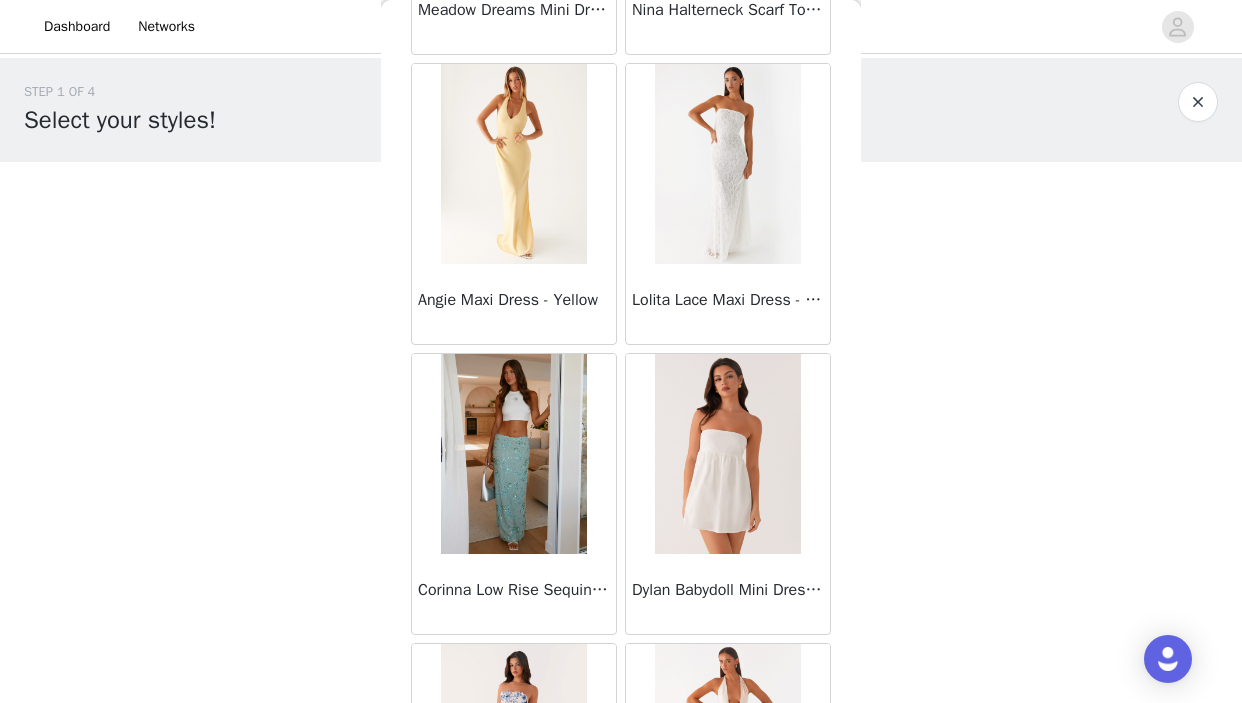 scroll, scrollTop: 0, scrollLeft: 0, axis: both 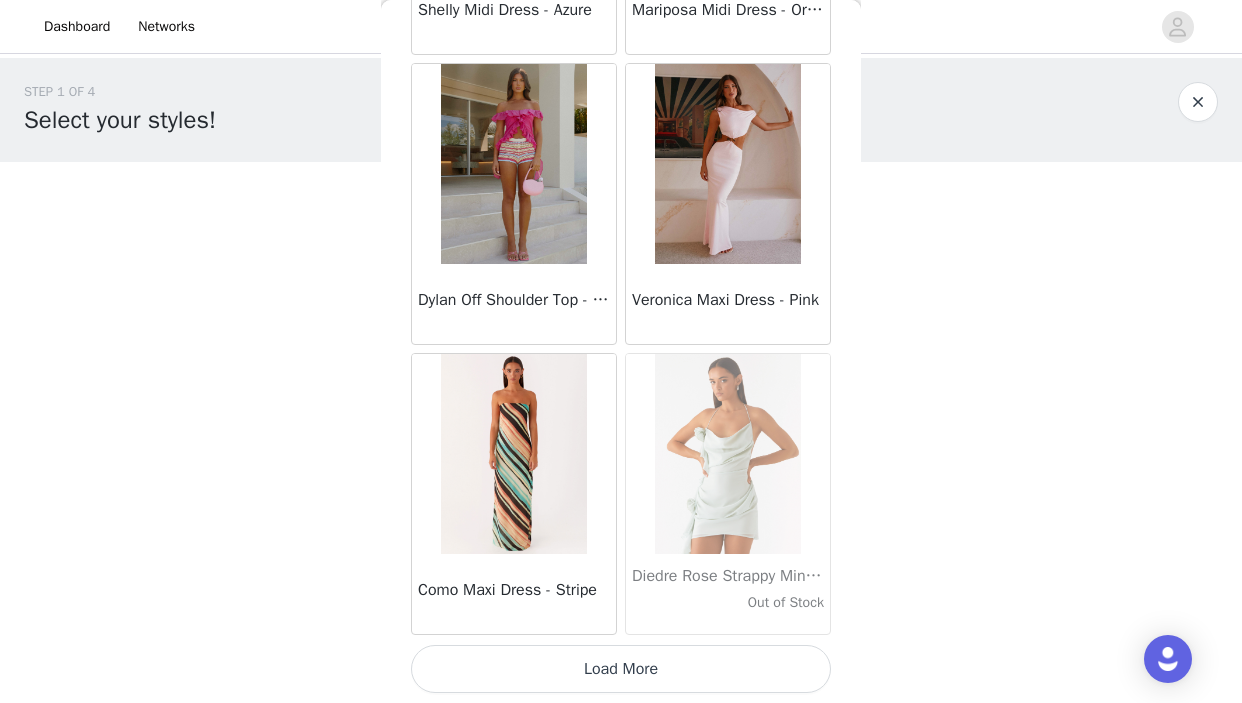 click on "Load More" at bounding box center [621, 669] 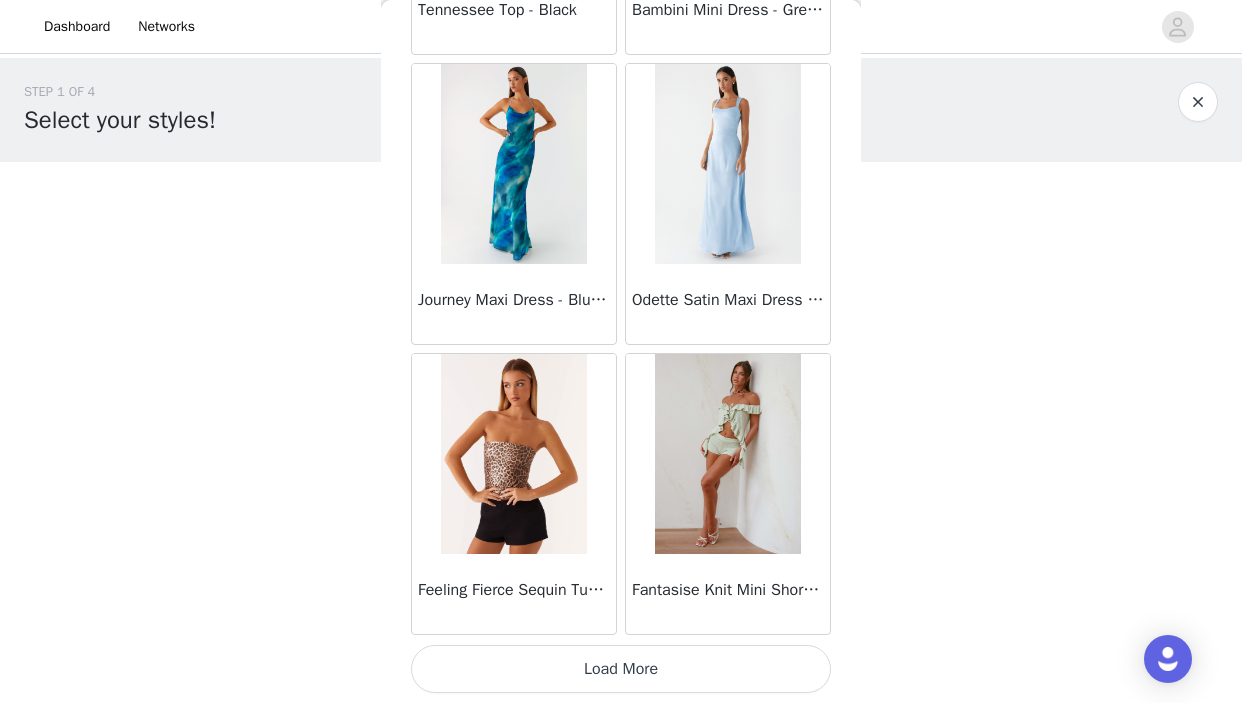 click on "Load More" at bounding box center [621, 669] 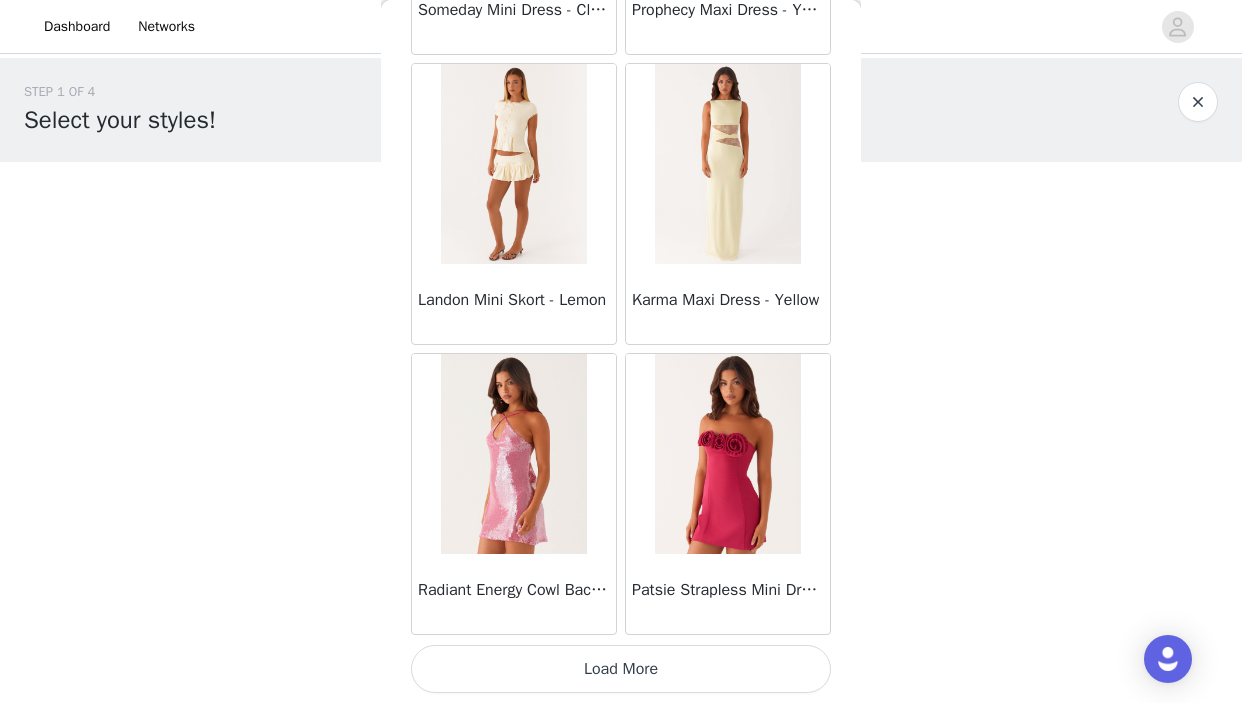 scroll, scrollTop: 34257, scrollLeft: 0, axis: vertical 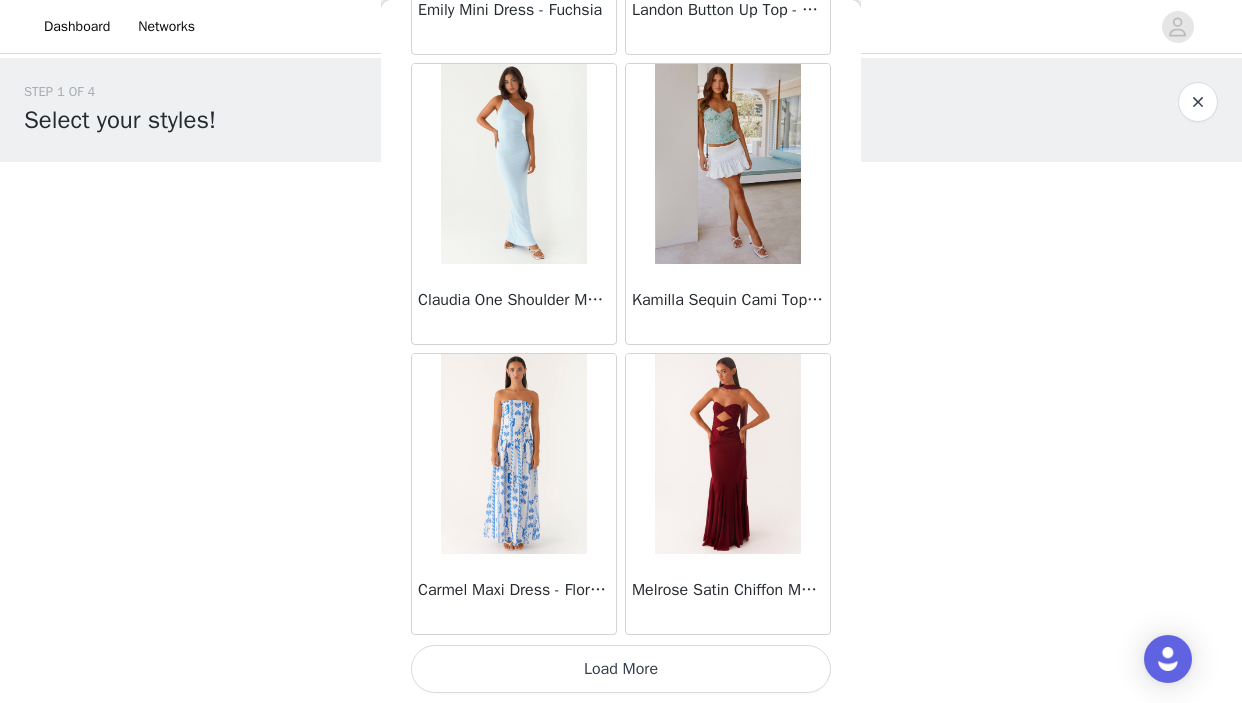 click on "Load More" at bounding box center [621, 669] 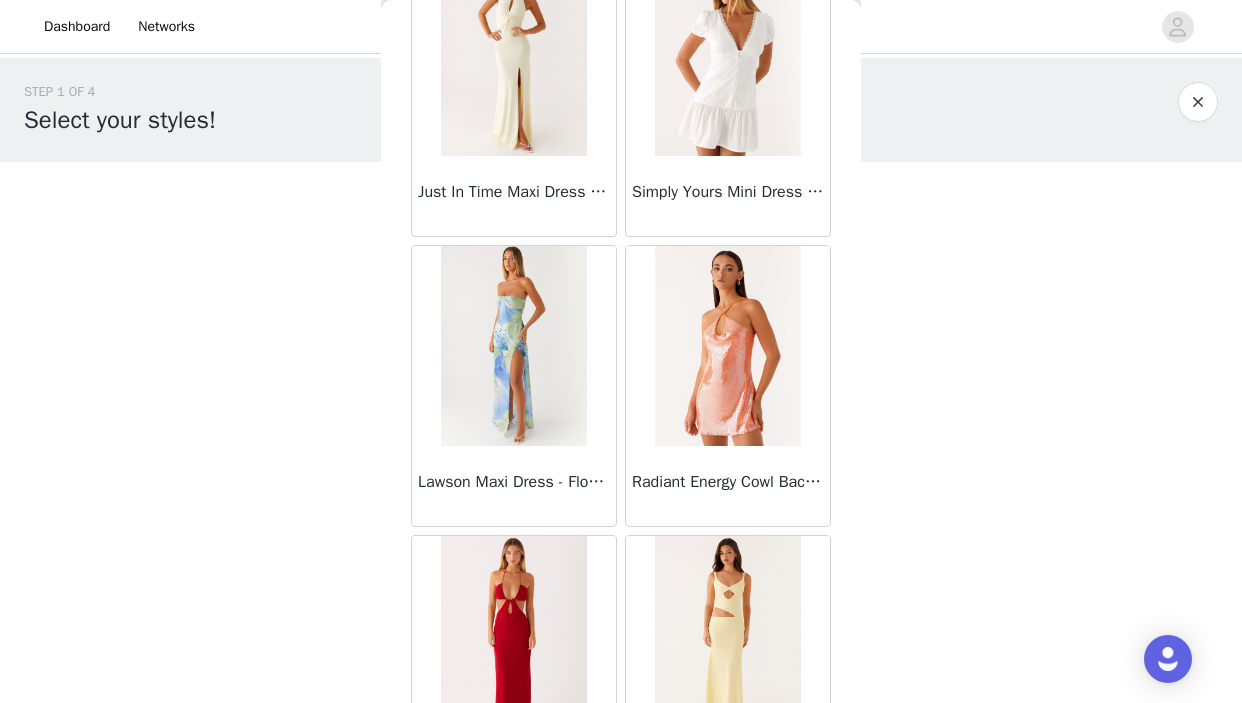 scroll, scrollTop: 38553, scrollLeft: 0, axis: vertical 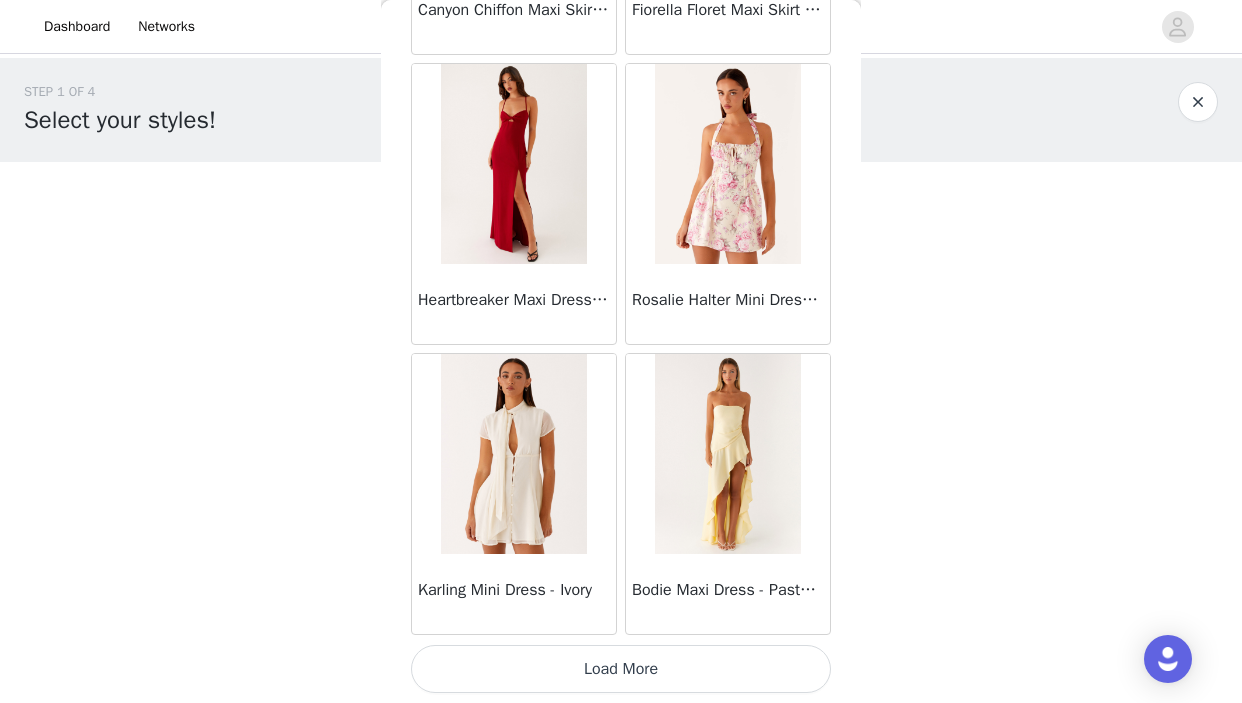 click on "Load More" at bounding box center [621, 669] 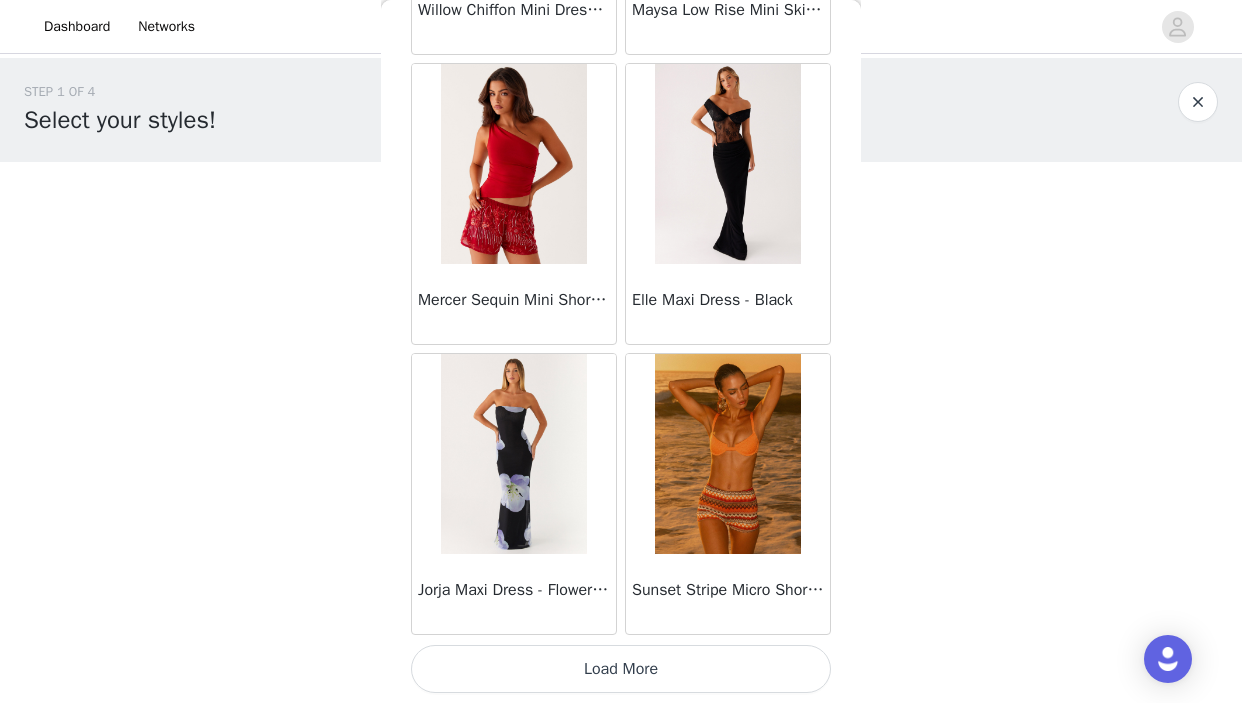 scroll, scrollTop: 42957, scrollLeft: 0, axis: vertical 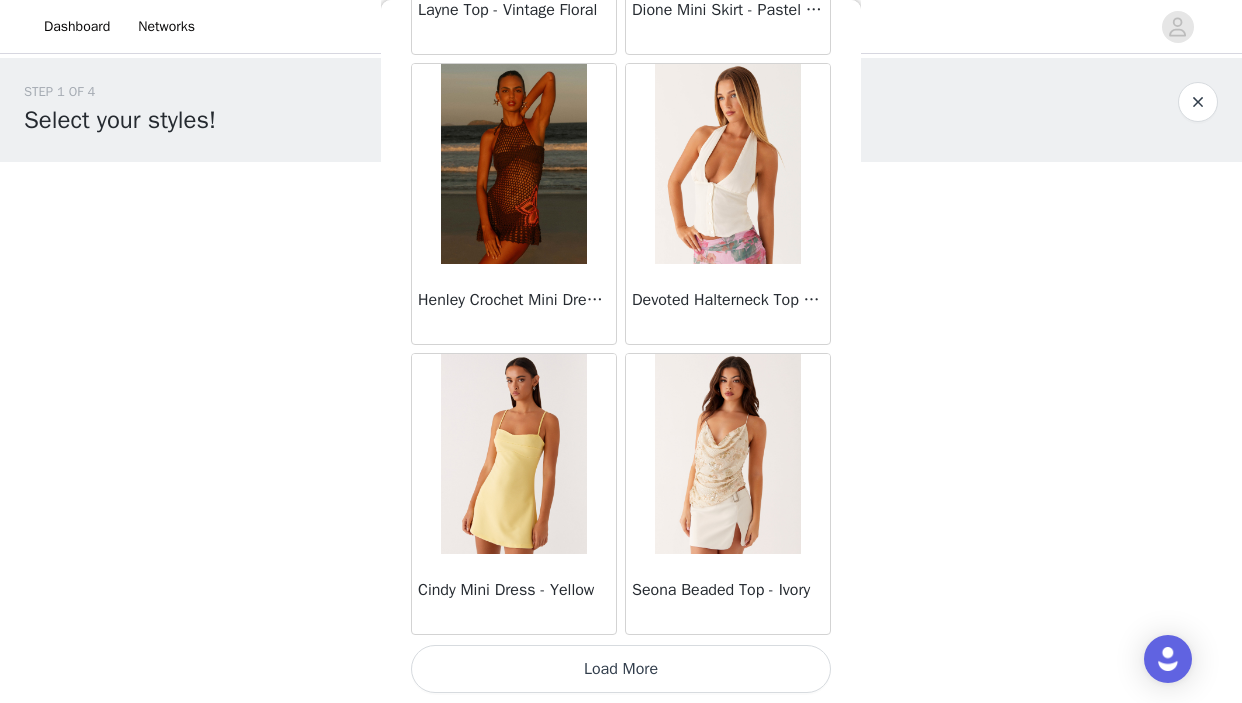 click on "Load More" at bounding box center (621, 669) 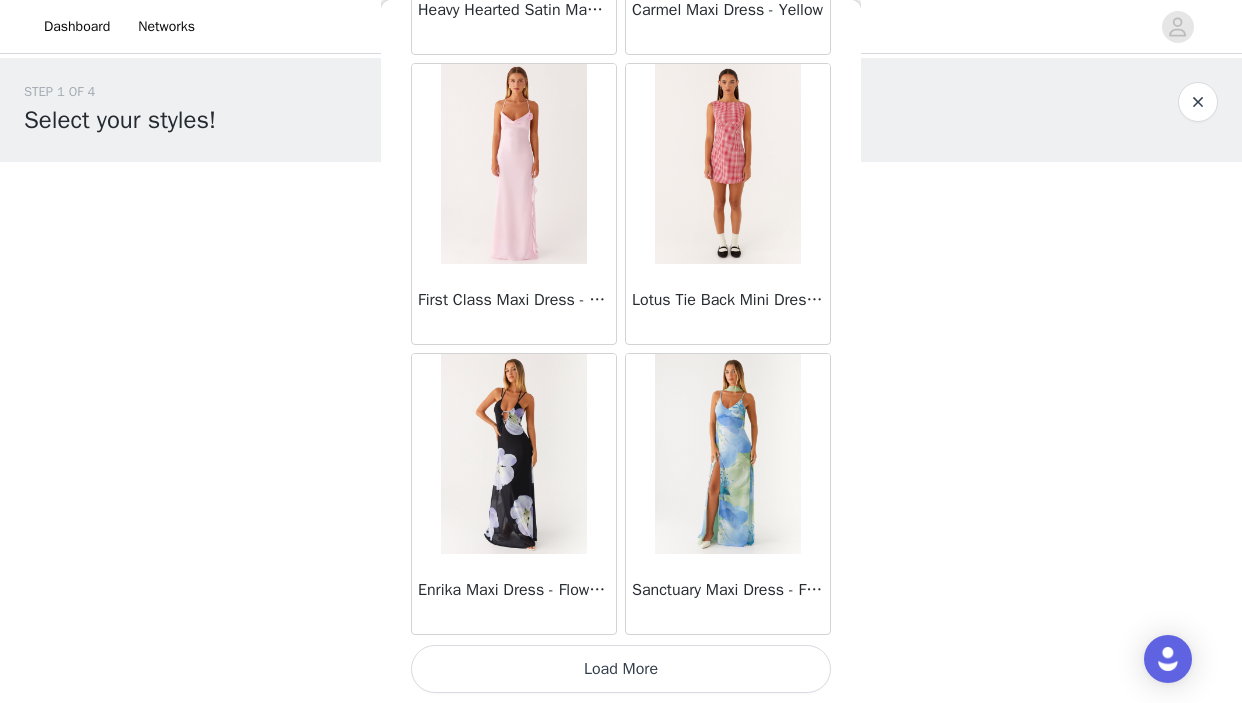 scroll, scrollTop: 48757, scrollLeft: 0, axis: vertical 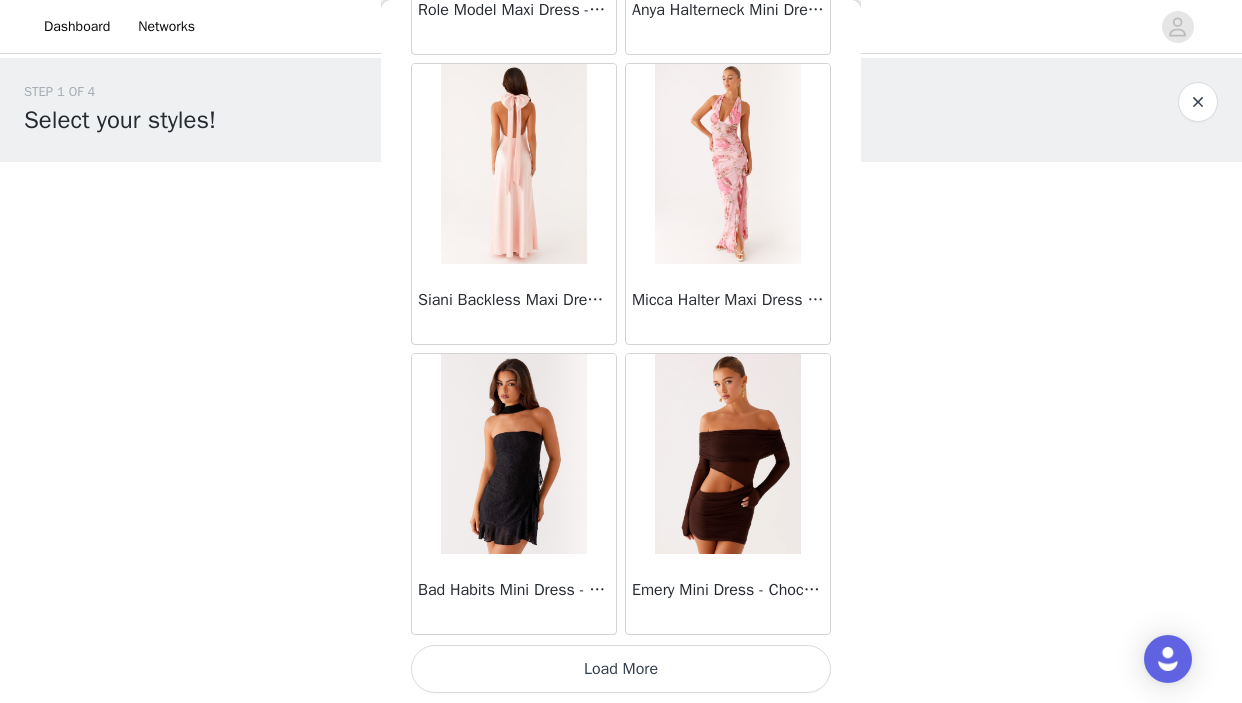 click on "Load More" at bounding box center [621, 669] 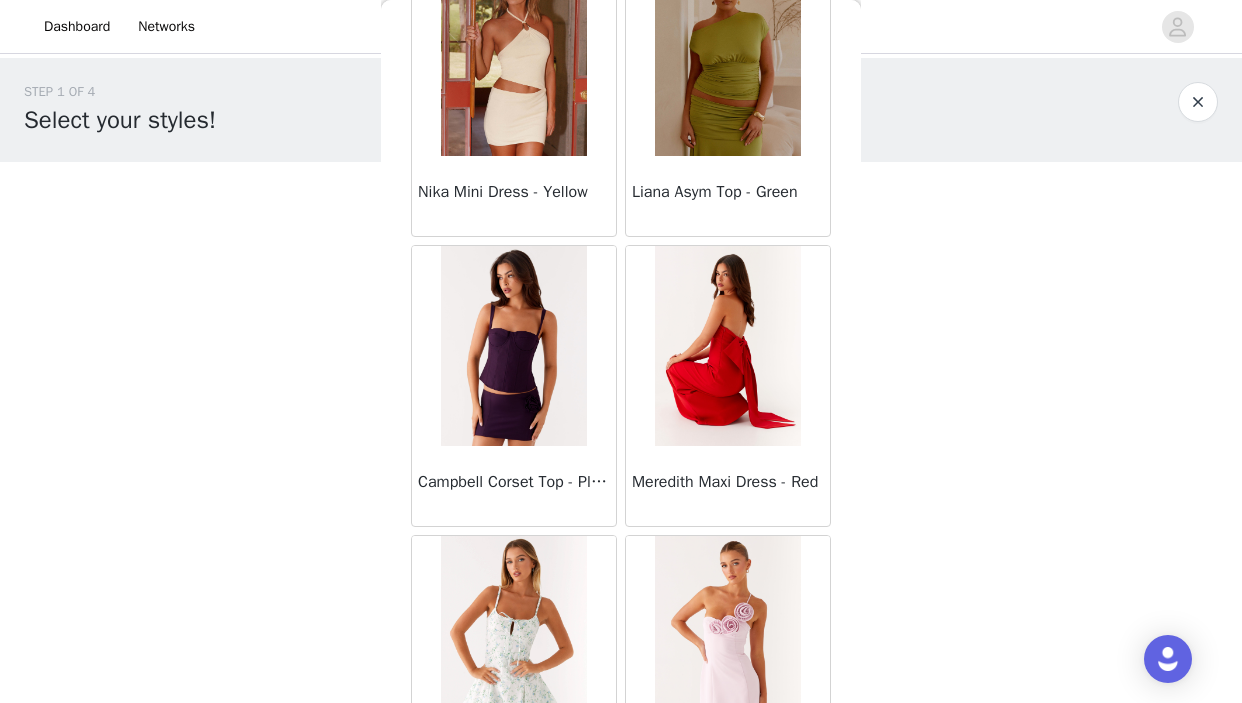 scroll, scrollTop: 53665, scrollLeft: 0, axis: vertical 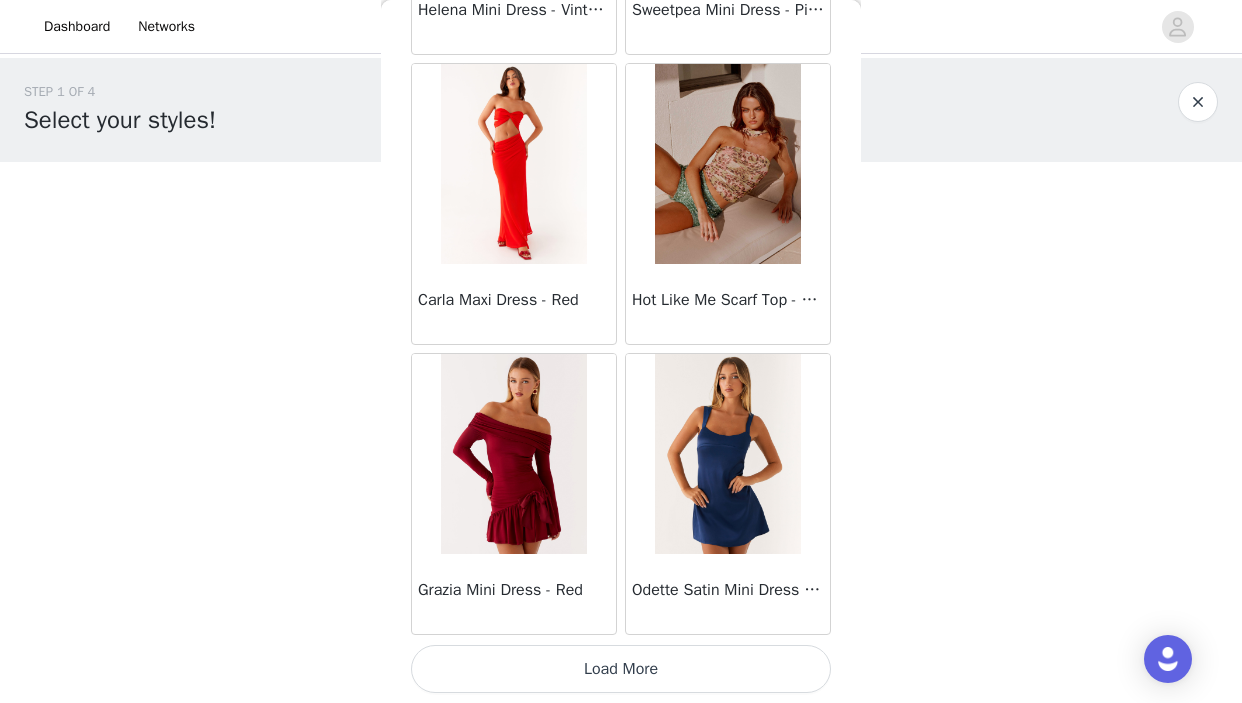 click on "Load More" at bounding box center [621, 669] 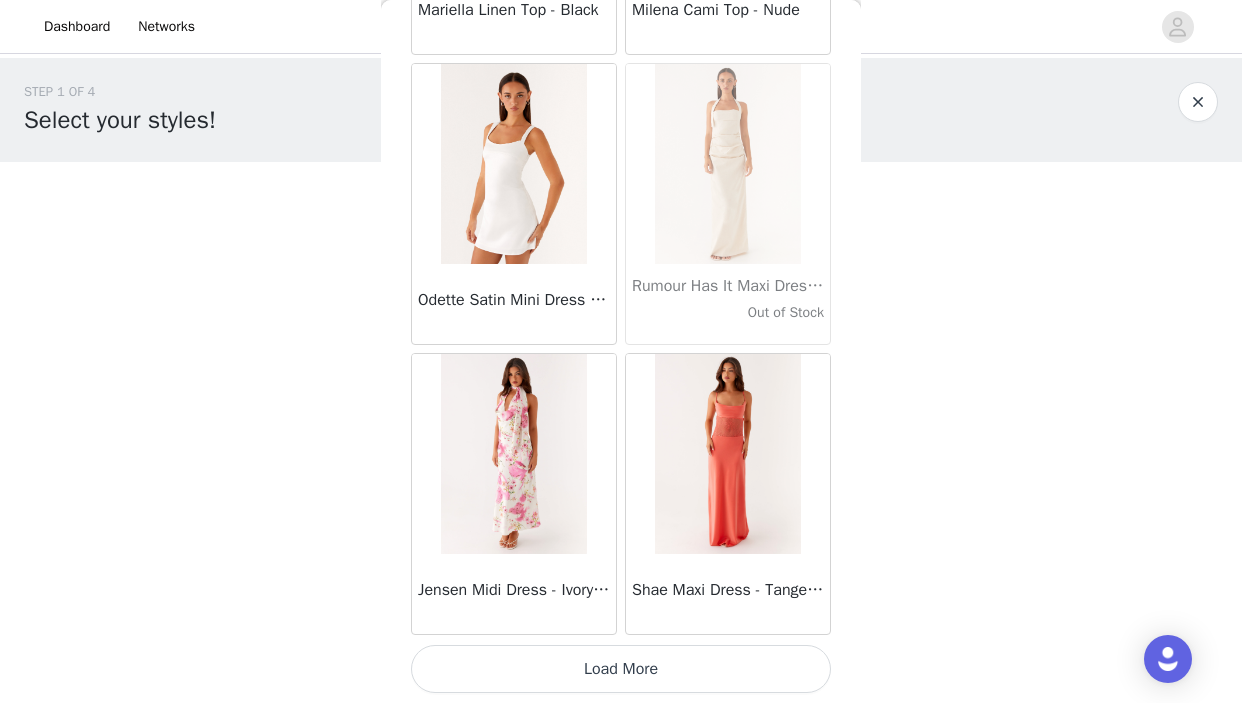 scroll, scrollTop: 57457, scrollLeft: 0, axis: vertical 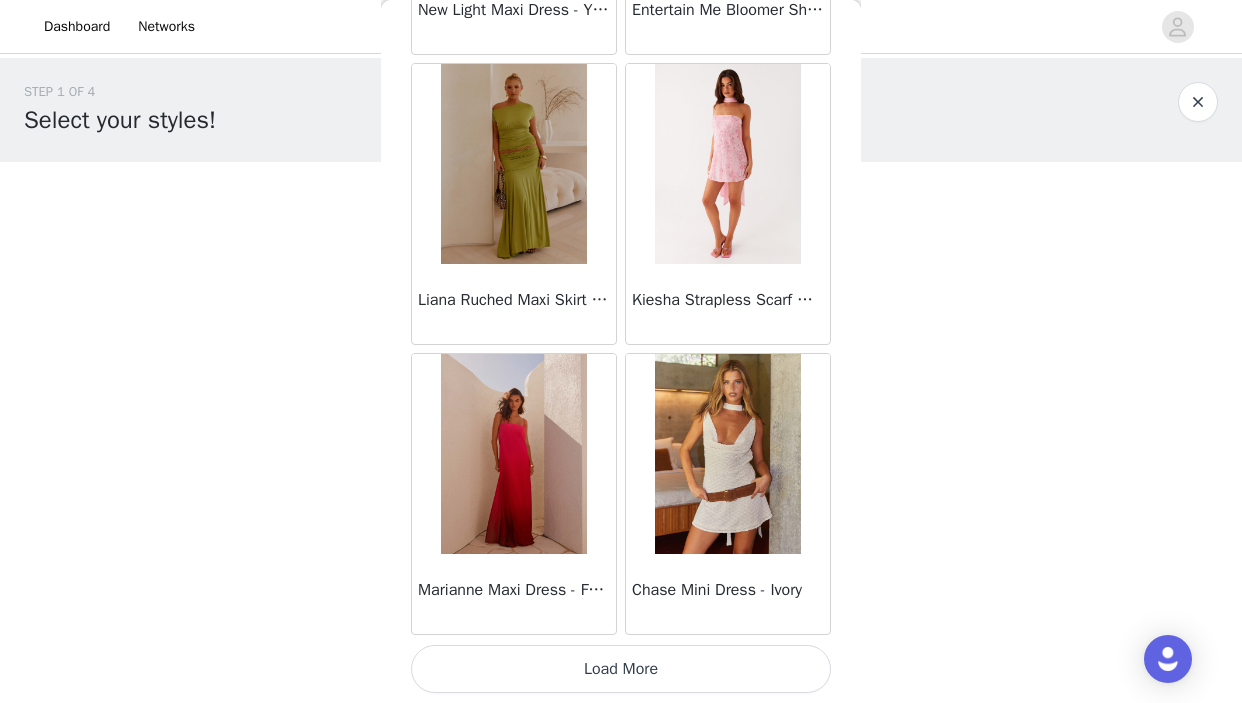 click on "Load More" at bounding box center (621, 669) 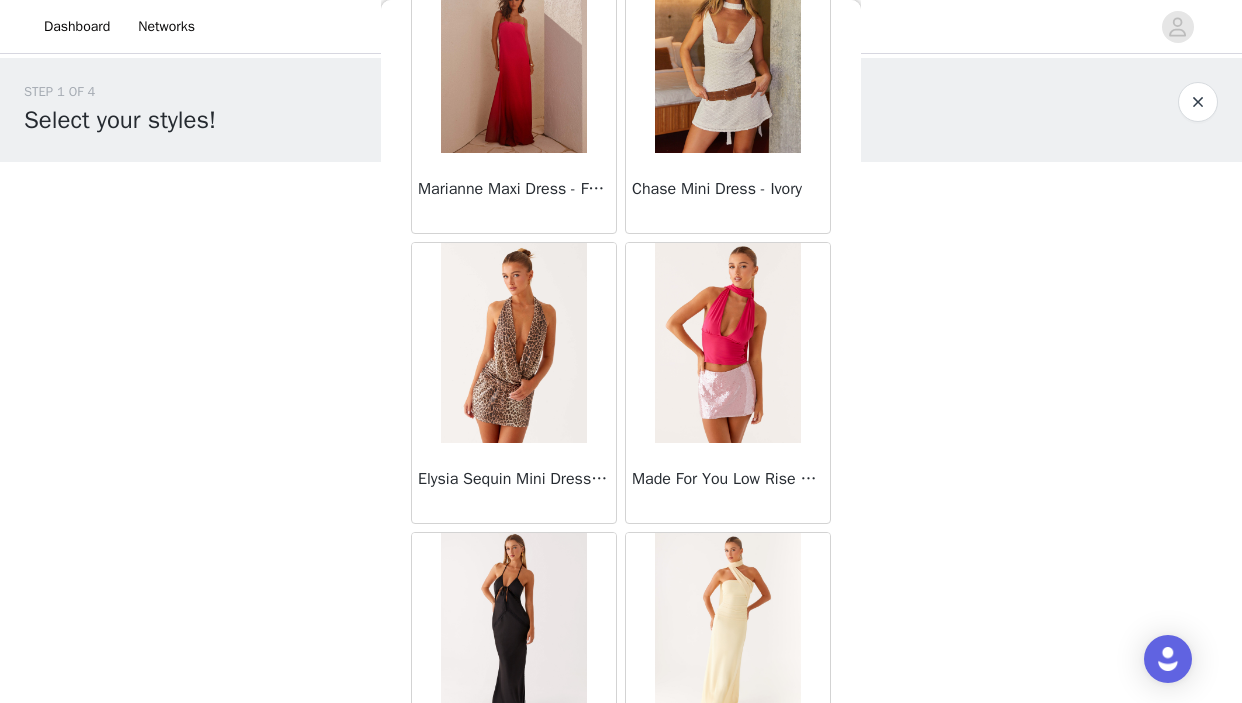 scroll, scrollTop: 60872, scrollLeft: 0, axis: vertical 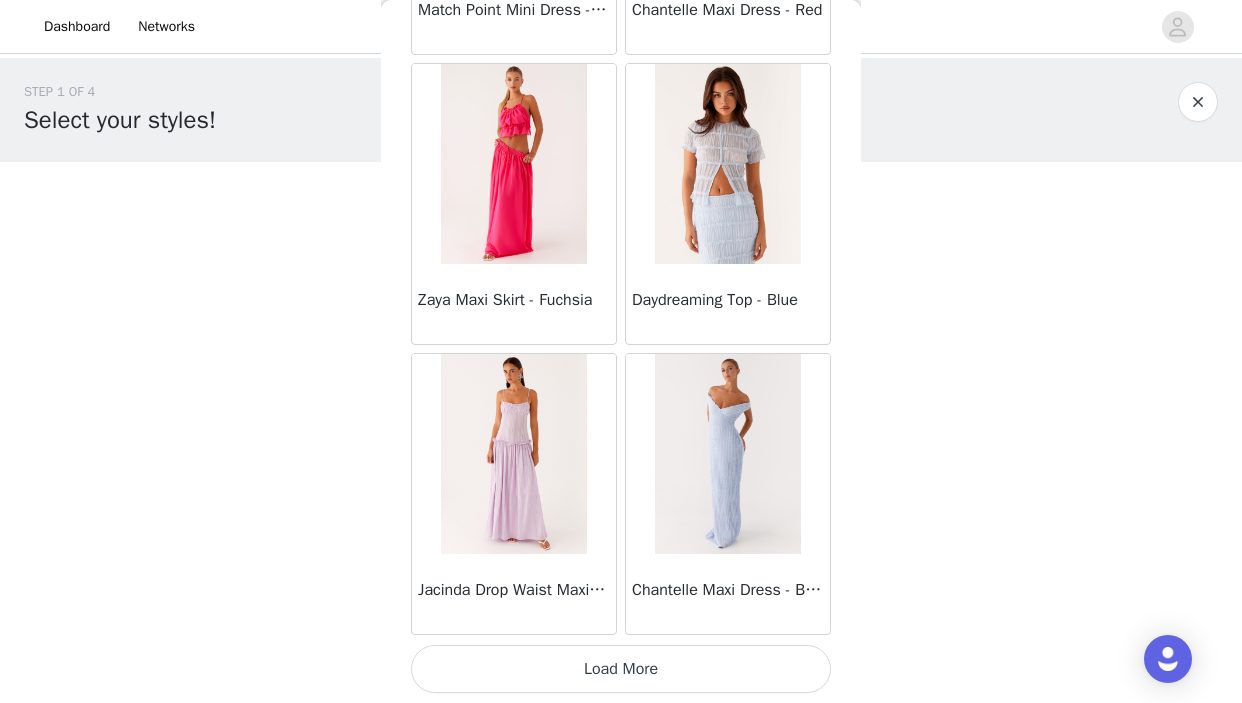 click on "Load More" at bounding box center [621, 669] 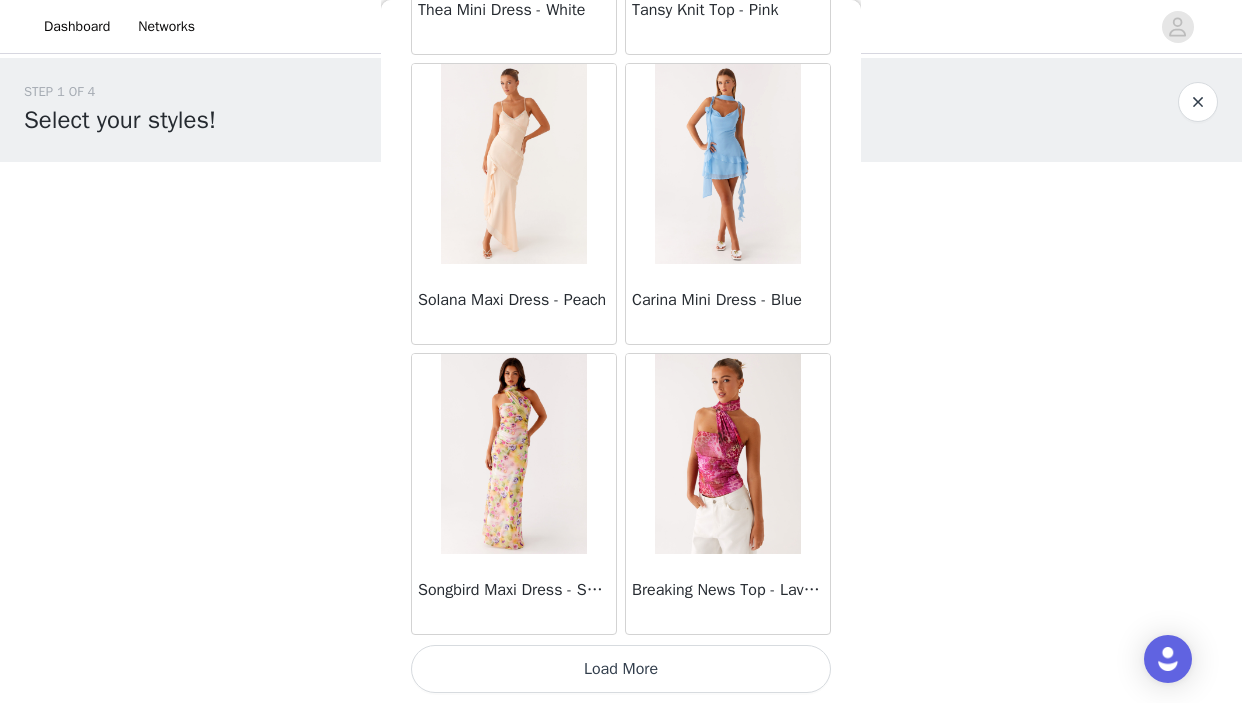 scroll, scrollTop: 66157, scrollLeft: 0, axis: vertical 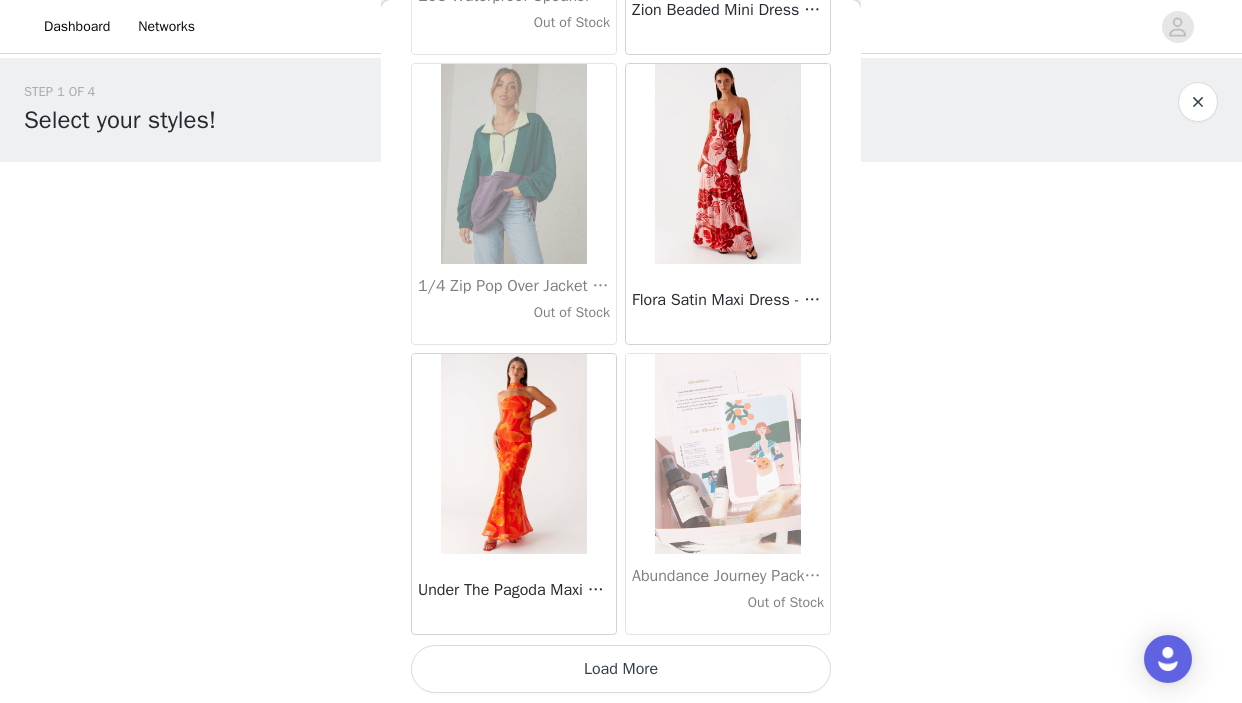 click on "Load More" at bounding box center [621, 669] 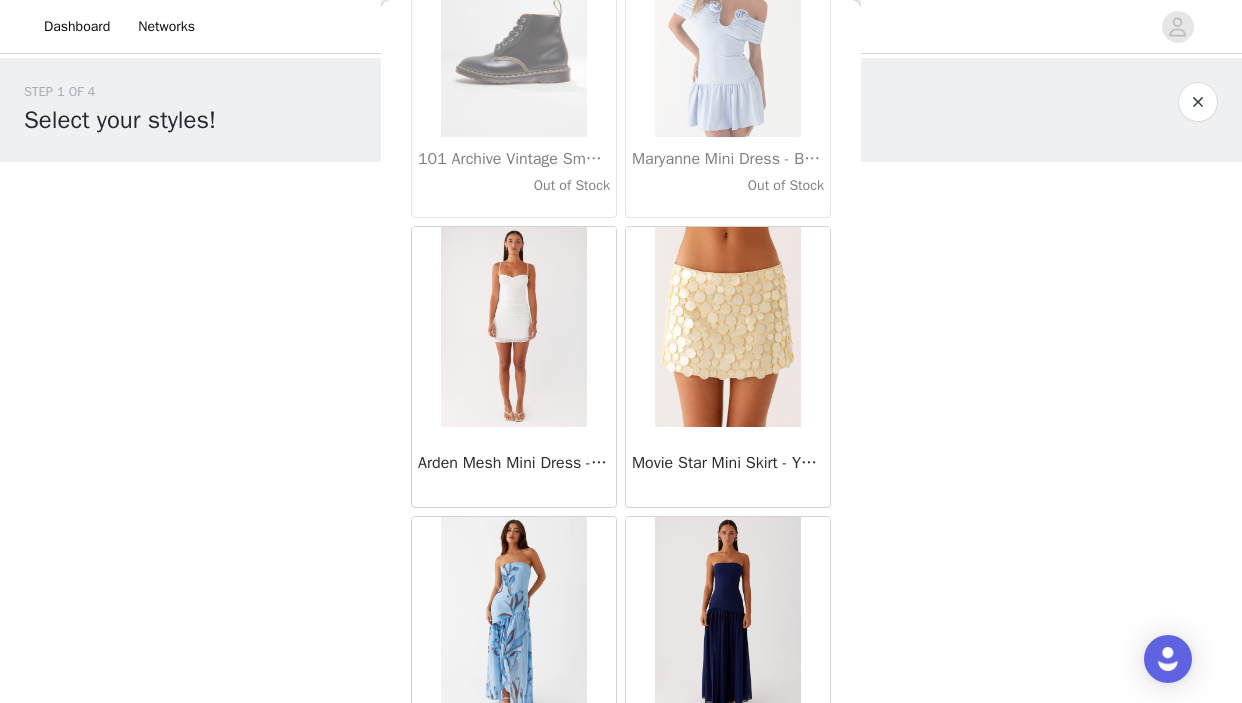 scroll, scrollTop: 71510, scrollLeft: 0, axis: vertical 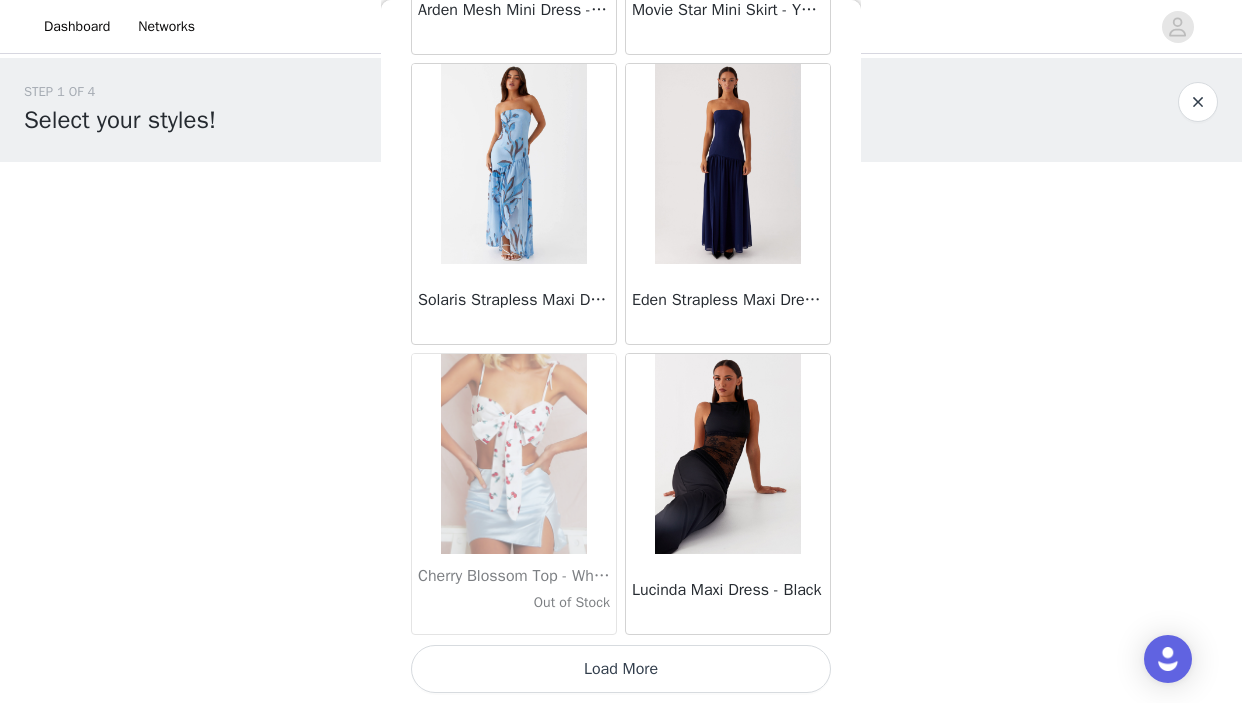 click on "Load More" at bounding box center (621, 669) 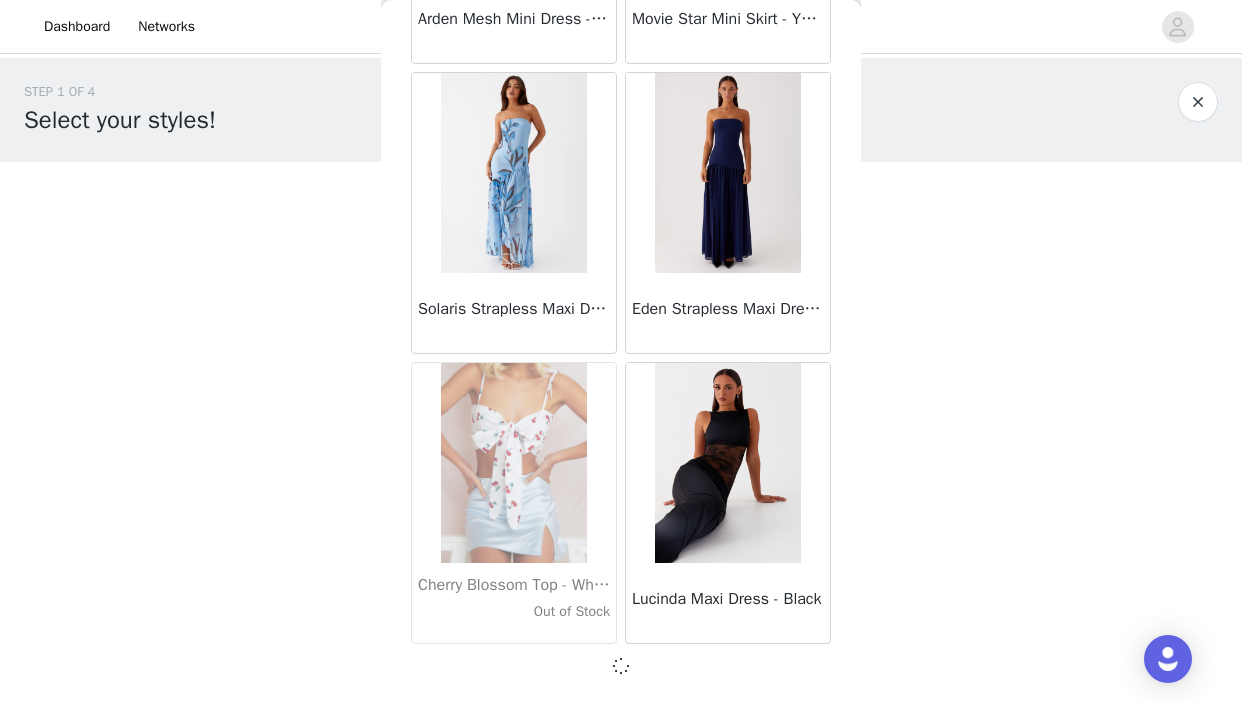 scroll, scrollTop: 71948, scrollLeft: 0, axis: vertical 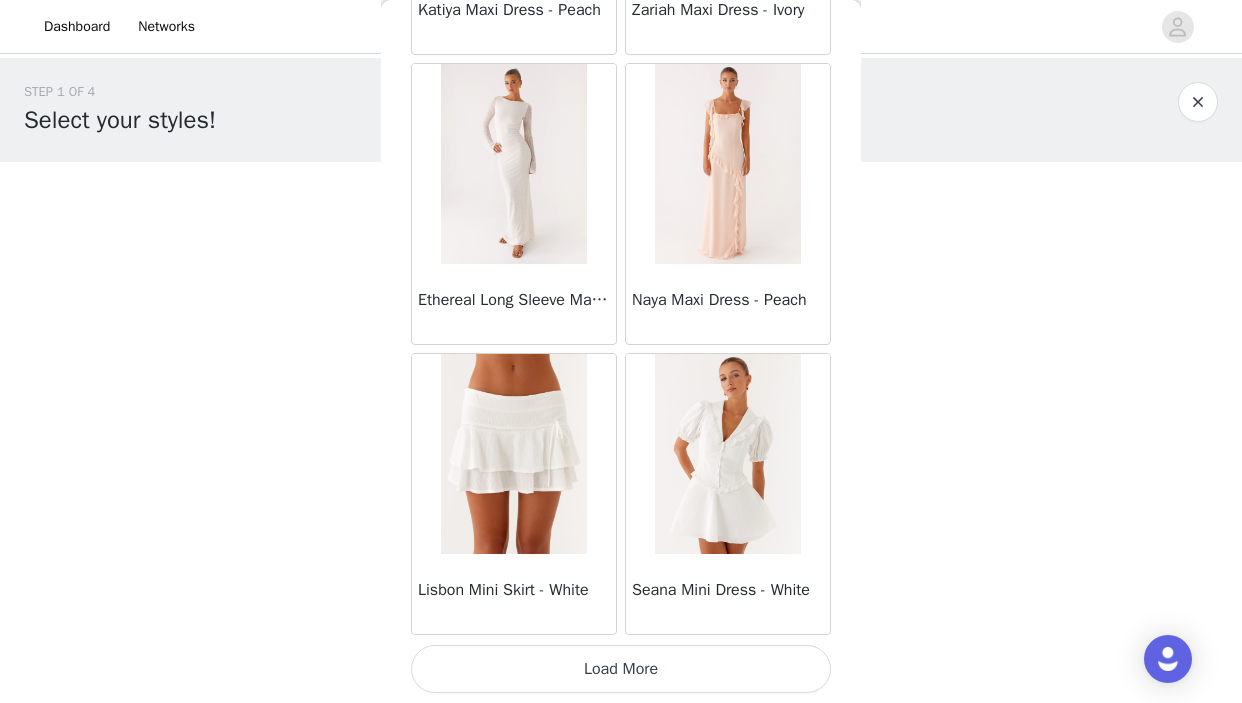 click on "Load More" at bounding box center (621, 669) 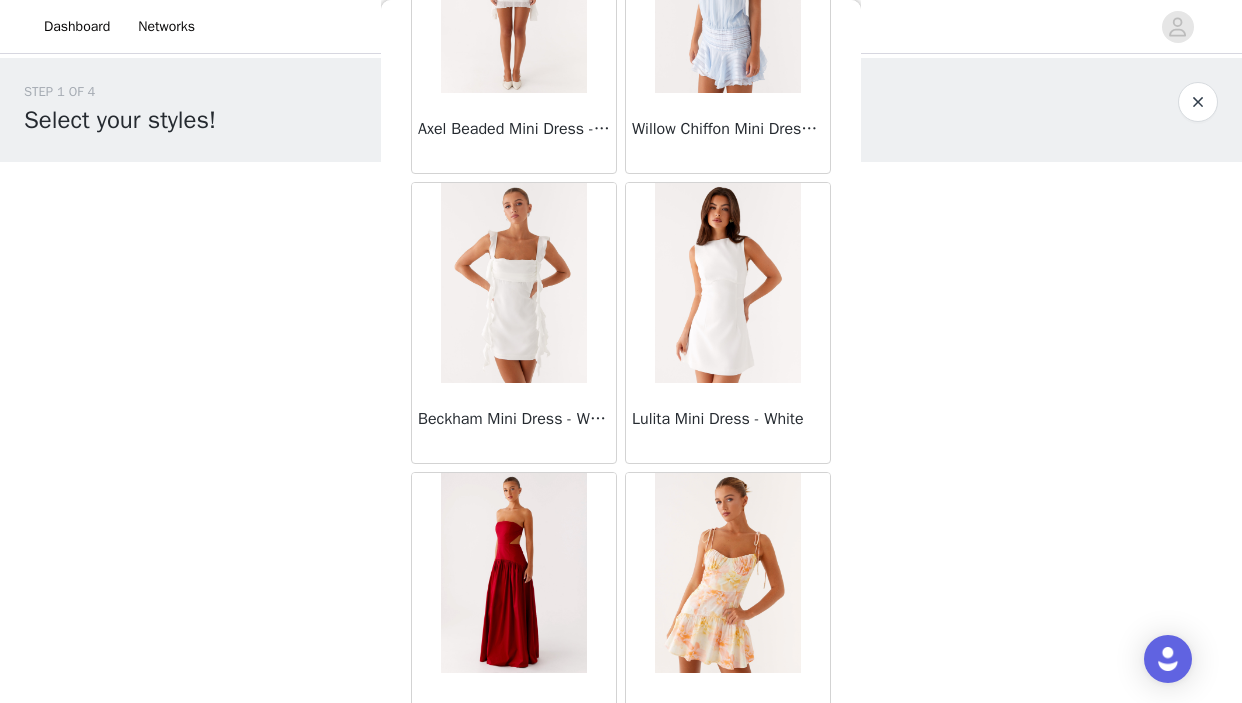 scroll, scrollTop: 76622, scrollLeft: 0, axis: vertical 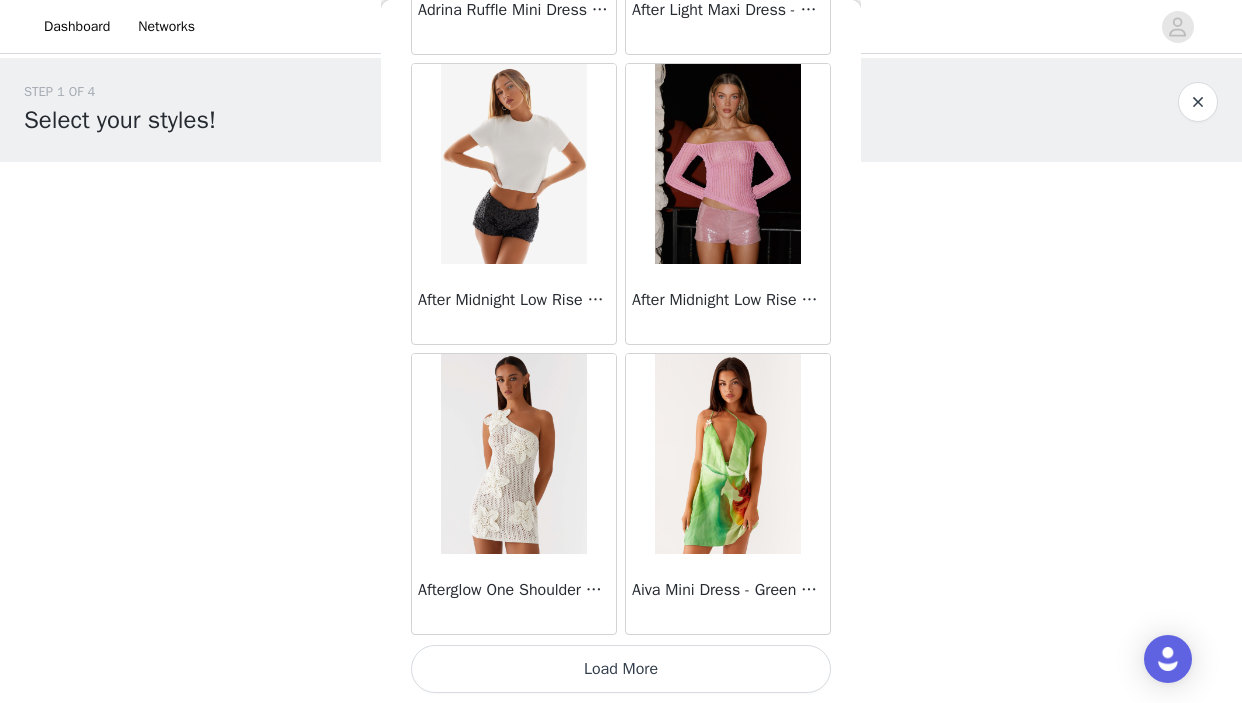 click on "Load More" at bounding box center (621, 669) 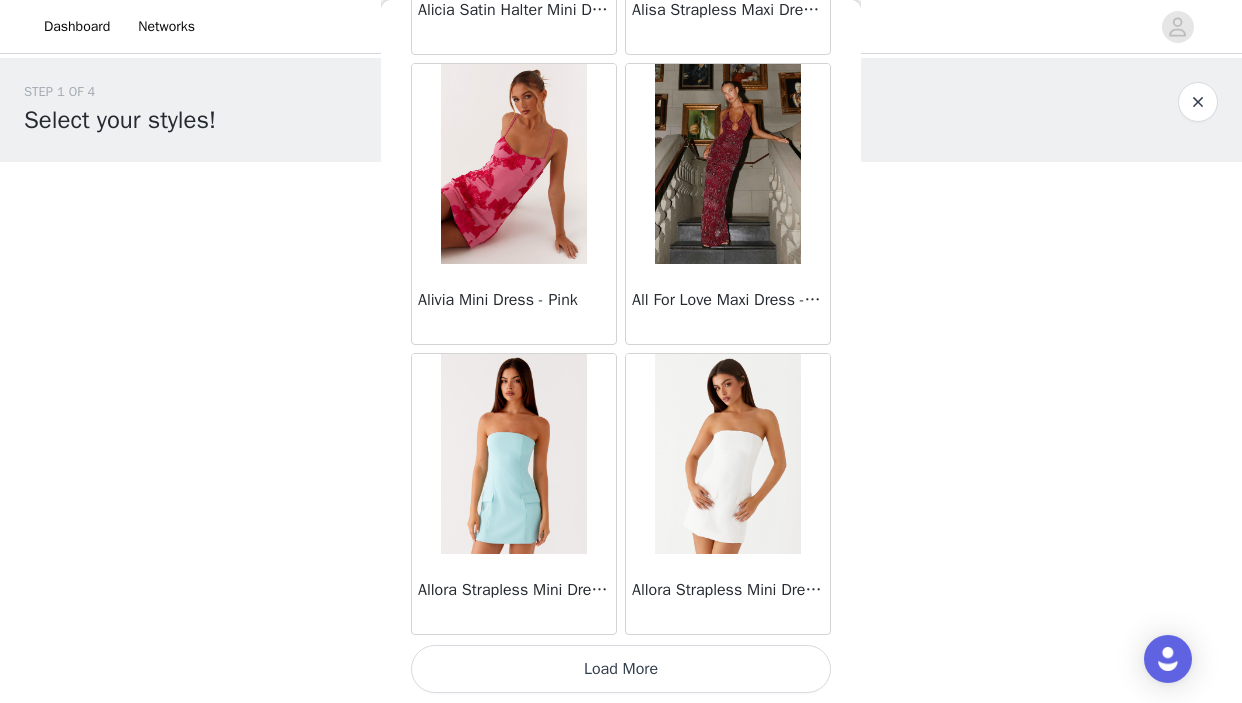 scroll, scrollTop: 80657, scrollLeft: 0, axis: vertical 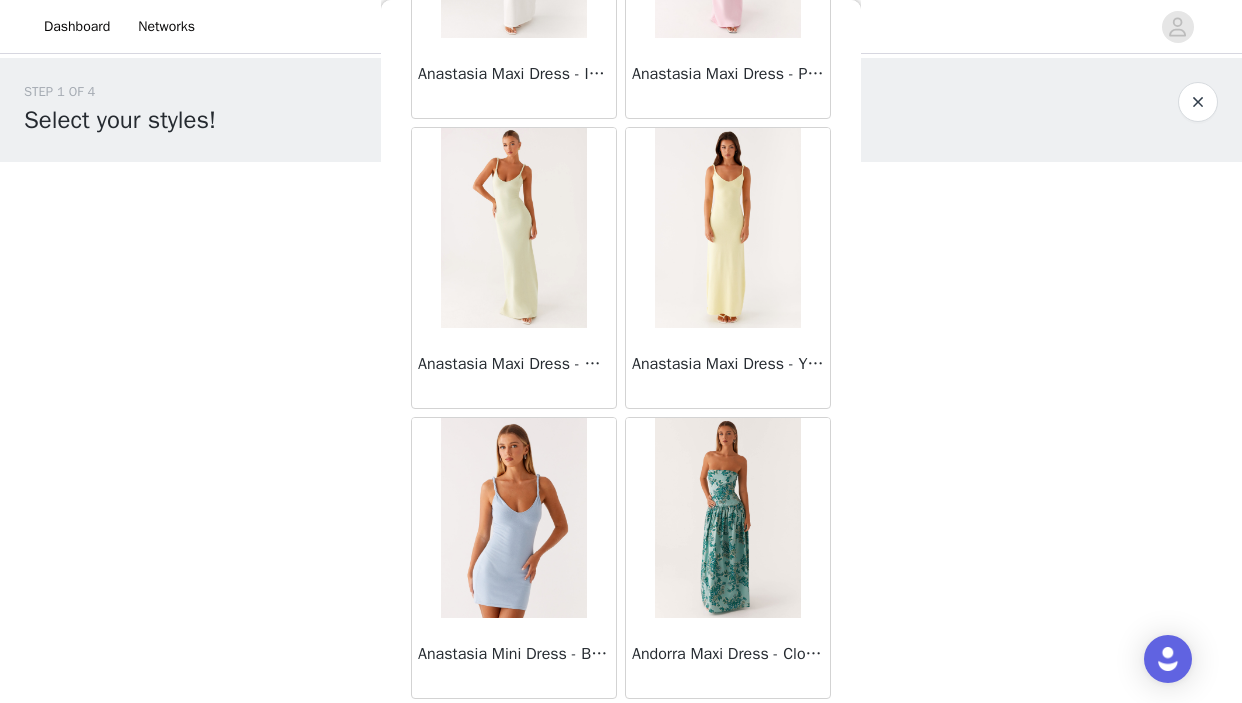 click on "Anastasia Mini Dress - Blue" at bounding box center [514, 558] 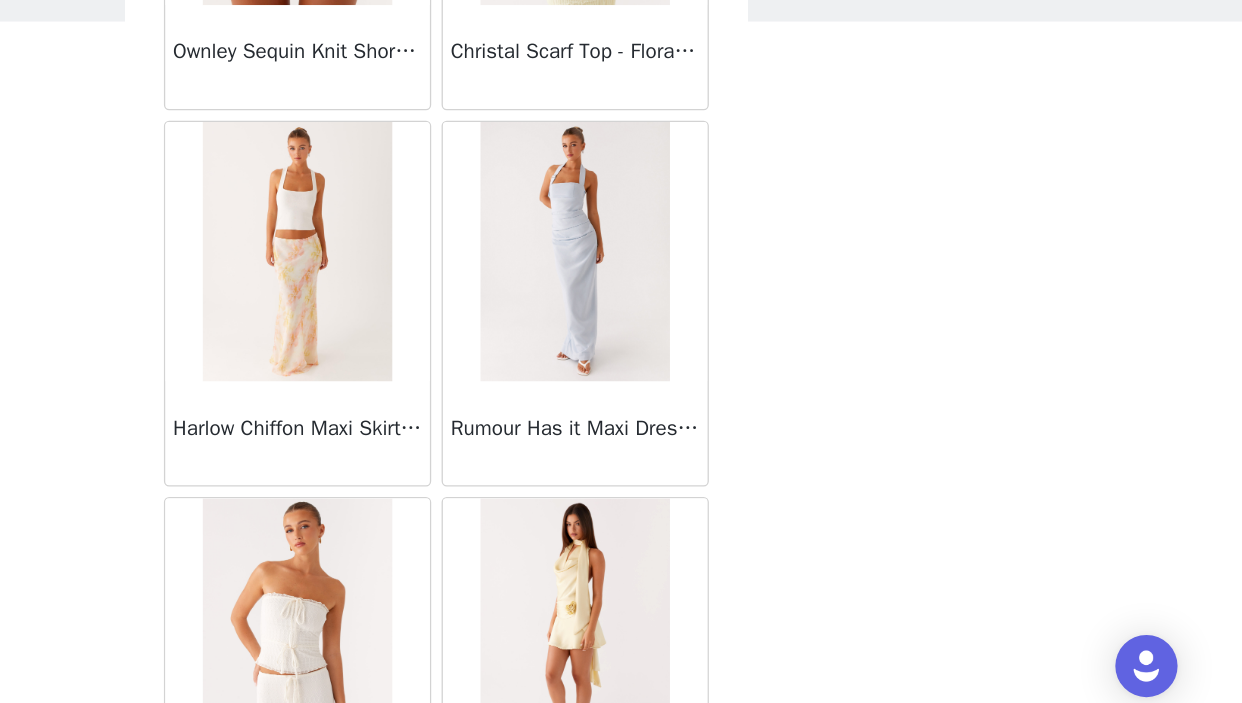 scroll, scrollTop: 64323, scrollLeft: 0, axis: vertical 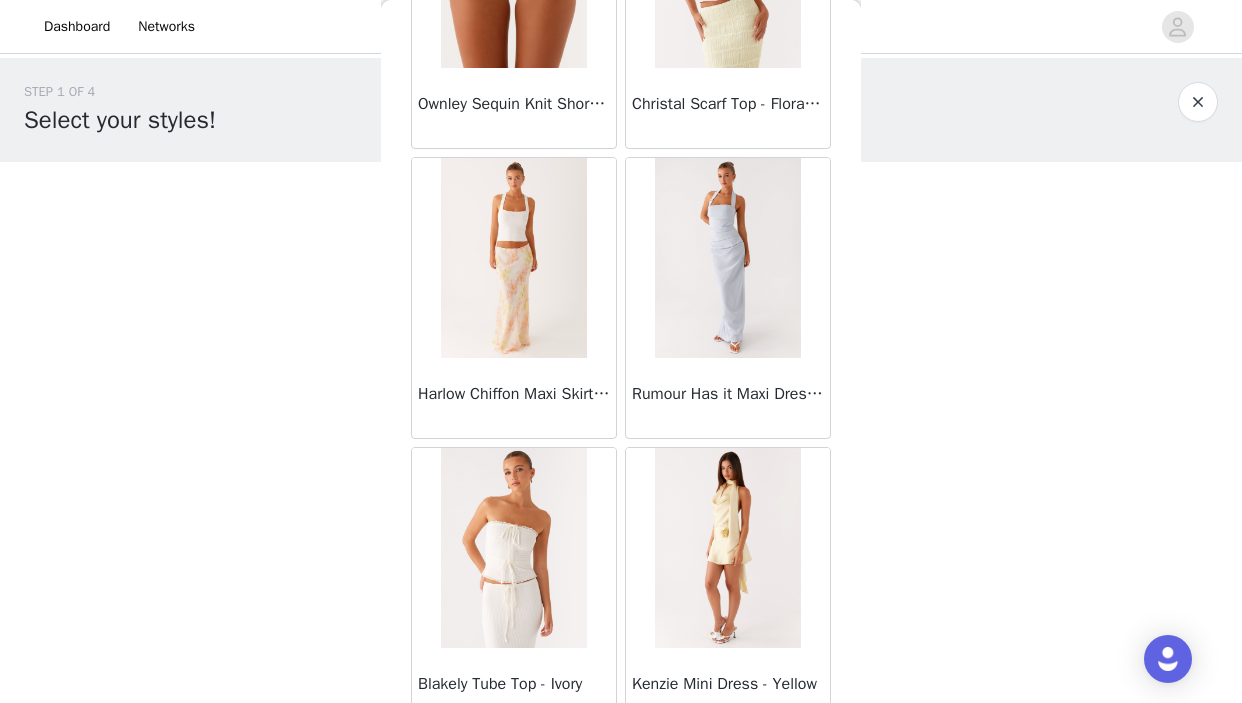 click on "STEP 1 OF 4
Select your styles!
You will receive 3 products.       0/3 Selected           Add Product       Back       Manuka Ruffle Mini Dress - Yellow       Heart Of Glass Satin Maxi Dress - Blue       Ronnie Maxi Dress - Blue       Nicola Maxi Dress - Pink       Imani Maxi Dress - Pink       Liana Cowl Maxi Dress - Print       Cherry Skies Midi Dress - White       Crystal Clear Lace Midi Skirt - Ivory       Crystal Clear Lace Top - Ivory       Clayton Top - Black Gingham       Wish You Luck Denim Top - Dark Blue       Raphaela Mini Dress - Navy       Maloney Maxi Dress - White       Franco Tie Back Top - Blue       Frida Denim Shorts - Vintage Wash Blue       Consie Long Sleeve Mini Dress - Pale Blue       Mariella Linen Maxi Skirt - Pink       Mariella Linen Top - Pink       Aullie Maxi Dress - Pink       Scorpio Crochet Mini Skirt - Ivory       Carnation Long Sleeve Knit Maxi Dress - Blue" at bounding box center [621, 288] 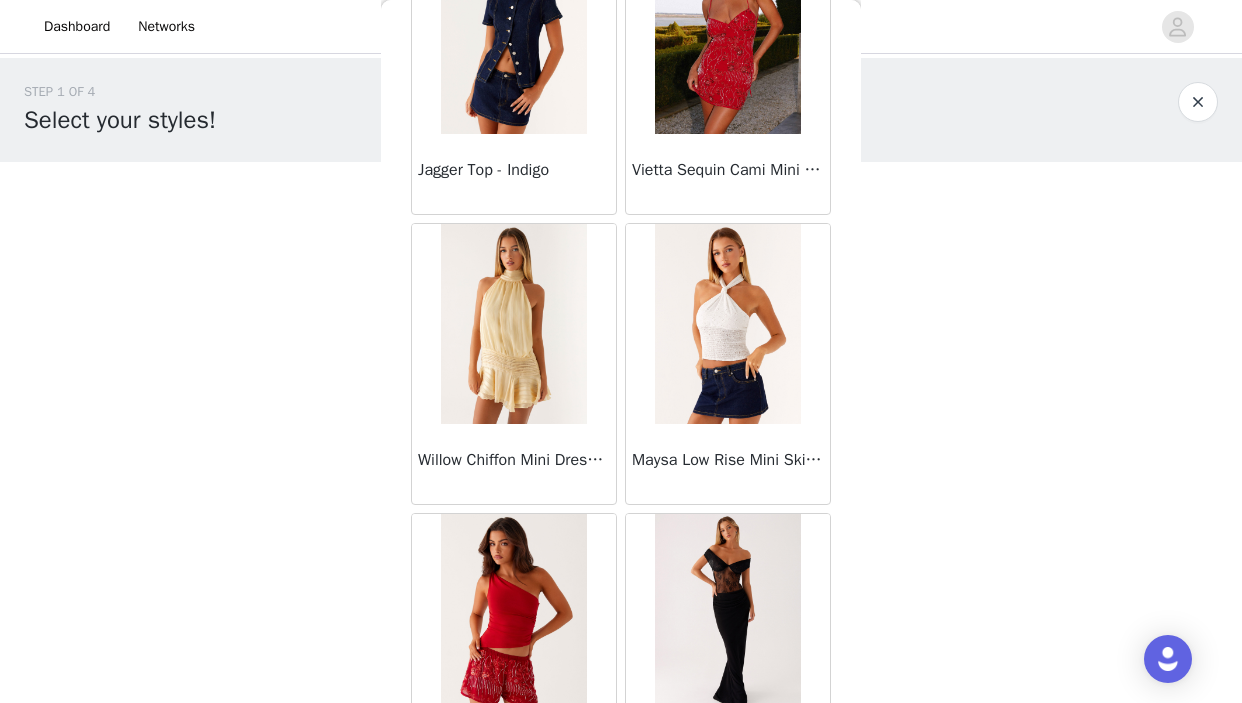 scroll, scrollTop: 42184, scrollLeft: 0, axis: vertical 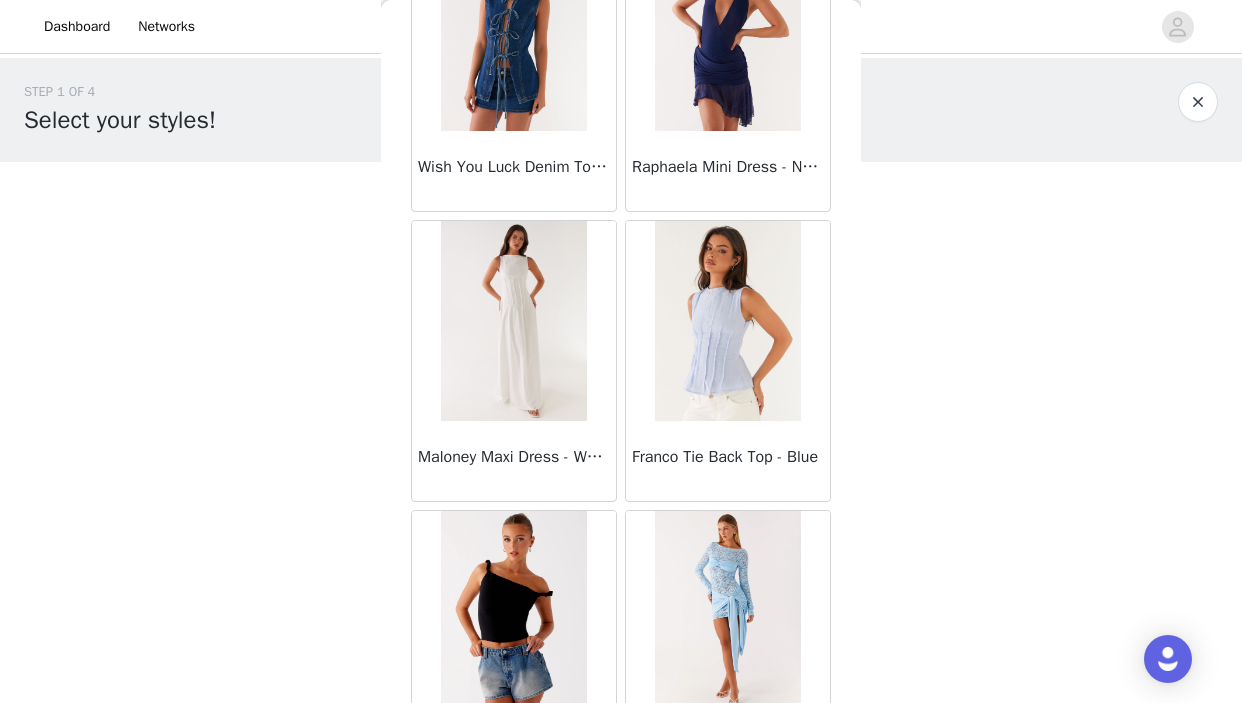 click at bounding box center (727, 321) 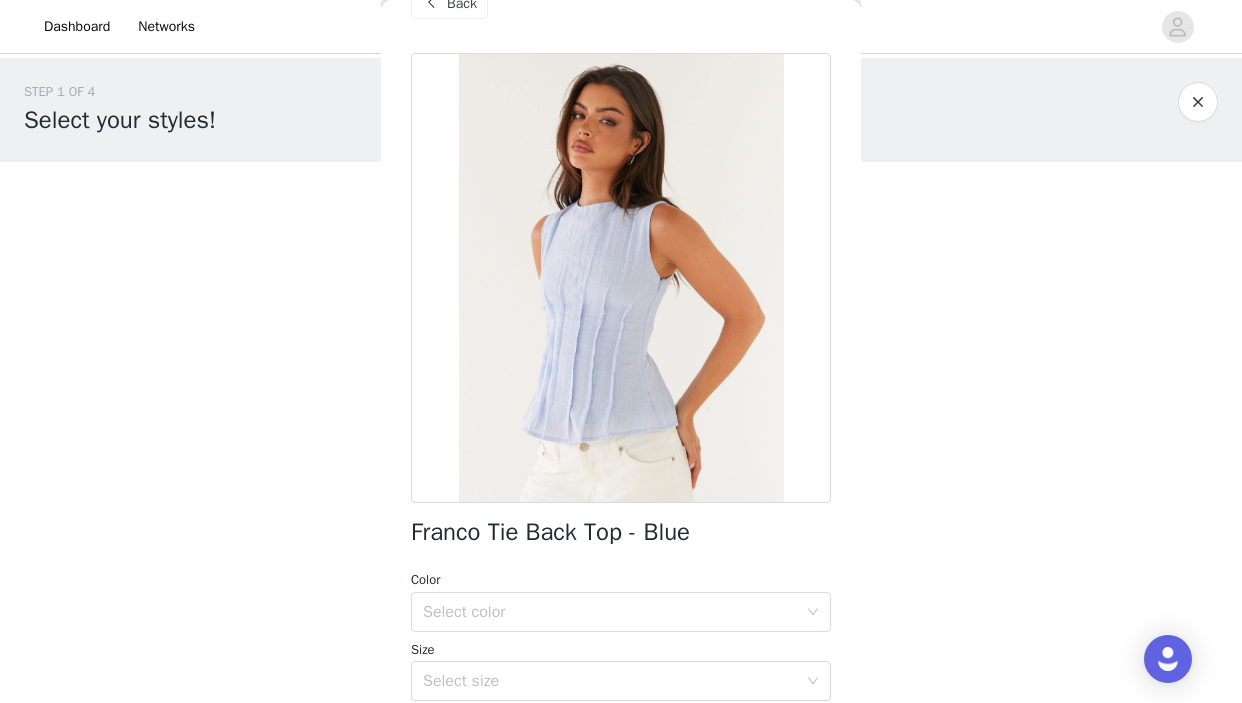 scroll, scrollTop: 55, scrollLeft: 0, axis: vertical 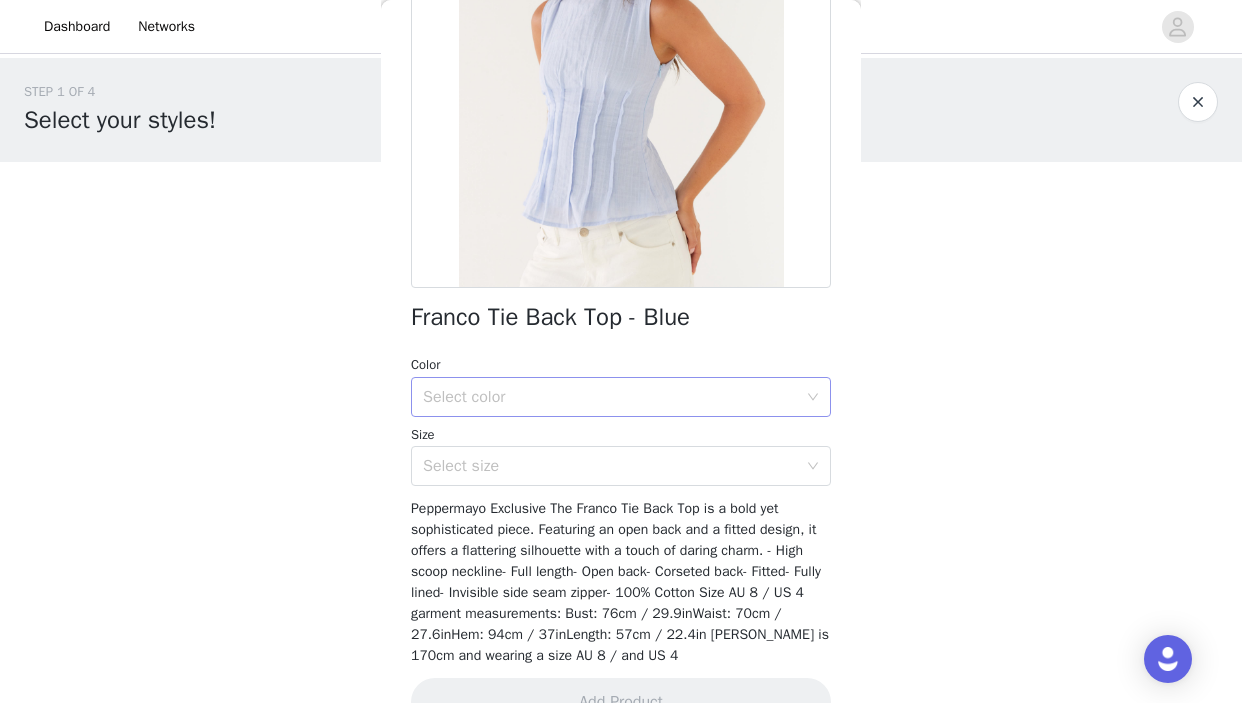 click on "Select color" at bounding box center (610, 397) 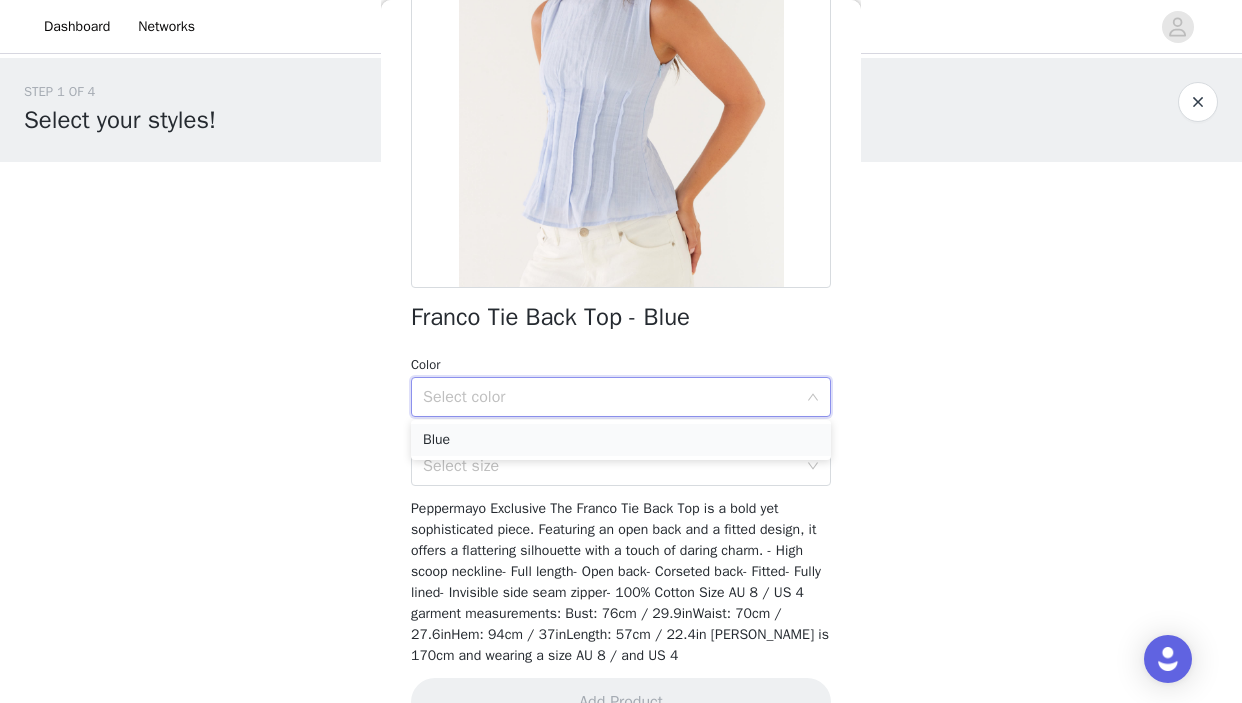 click on "Blue" at bounding box center (621, 440) 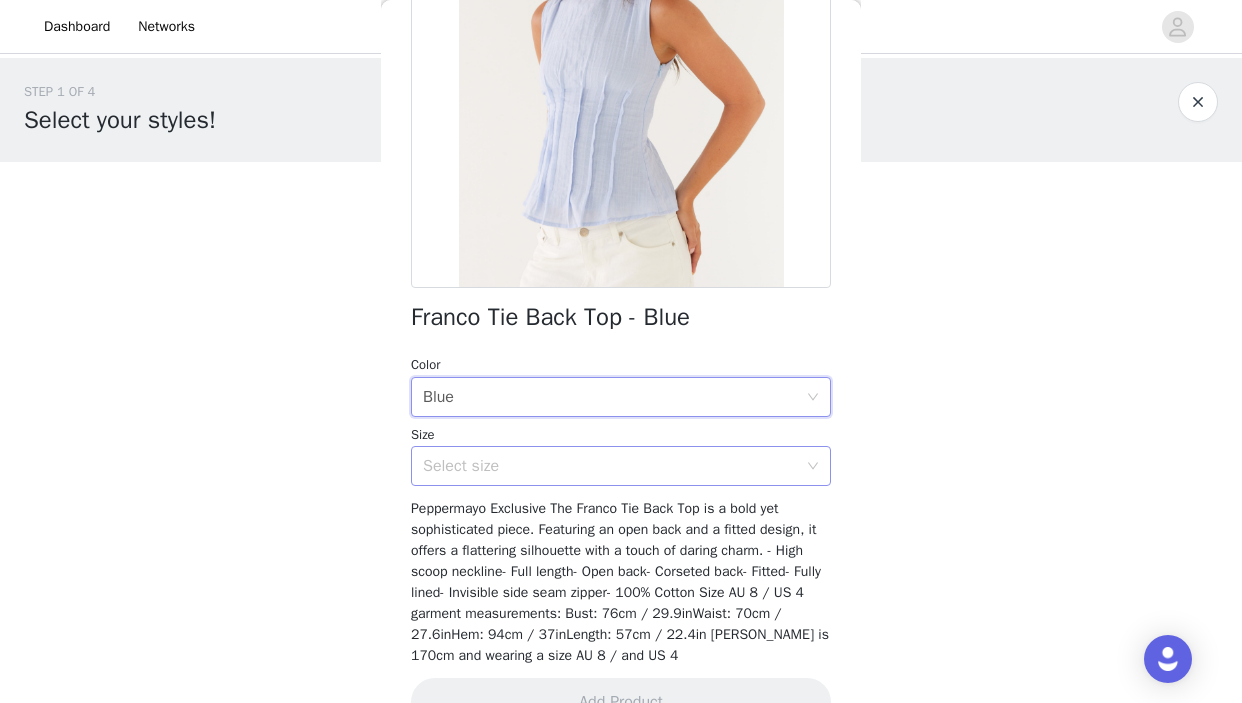 click on "Select size" at bounding box center [610, 466] 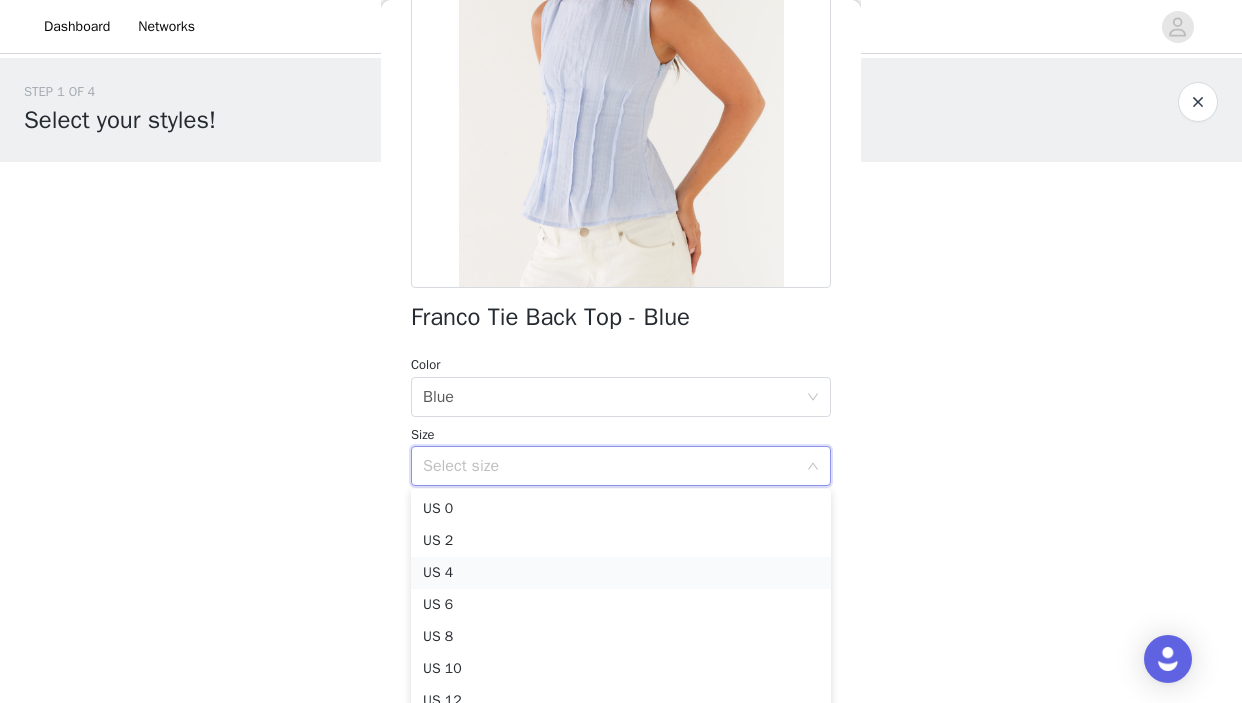click on "US 4" at bounding box center [621, 573] 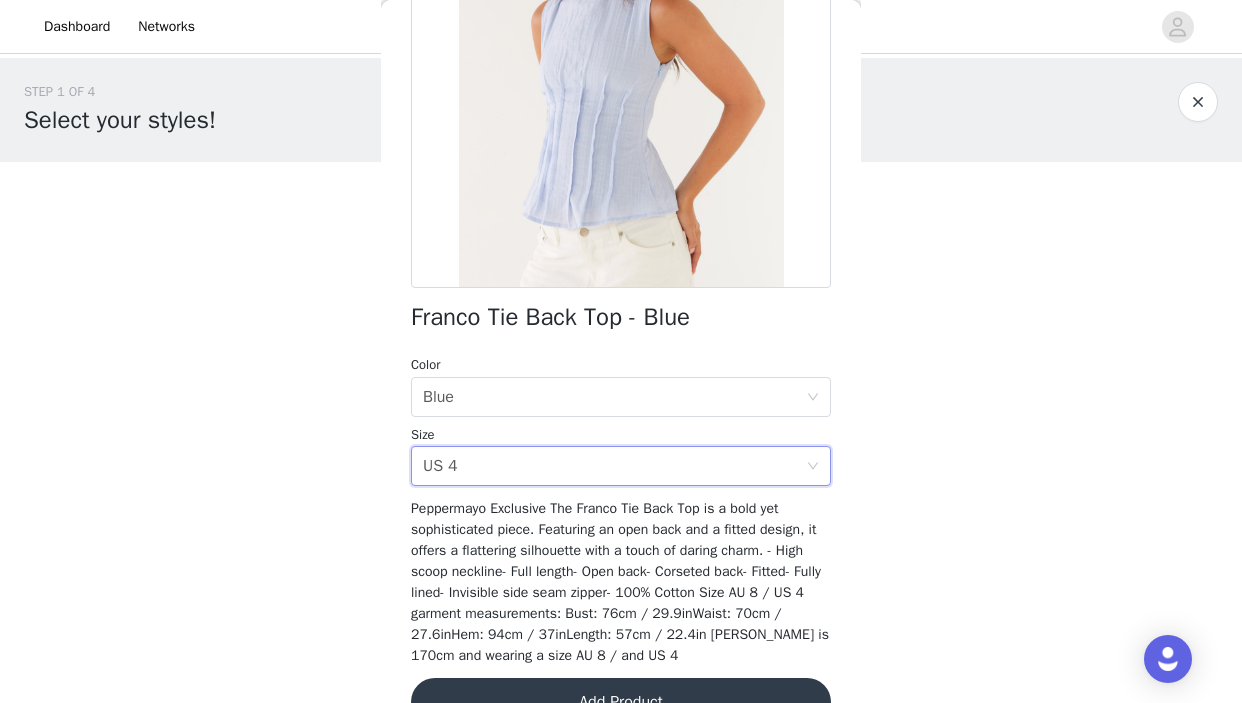 scroll, scrollTop: 0, scrollLeft: 0, axis: both 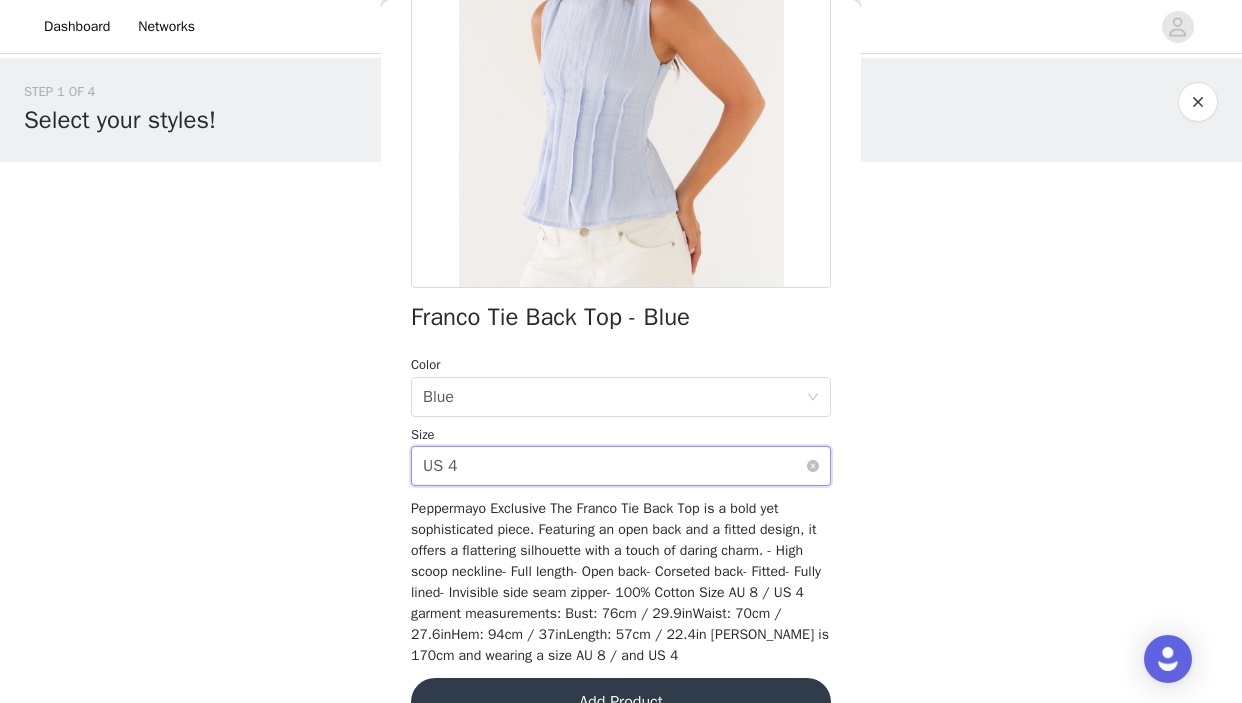 click on "Select size US 4" at bounding box center [614, 466] 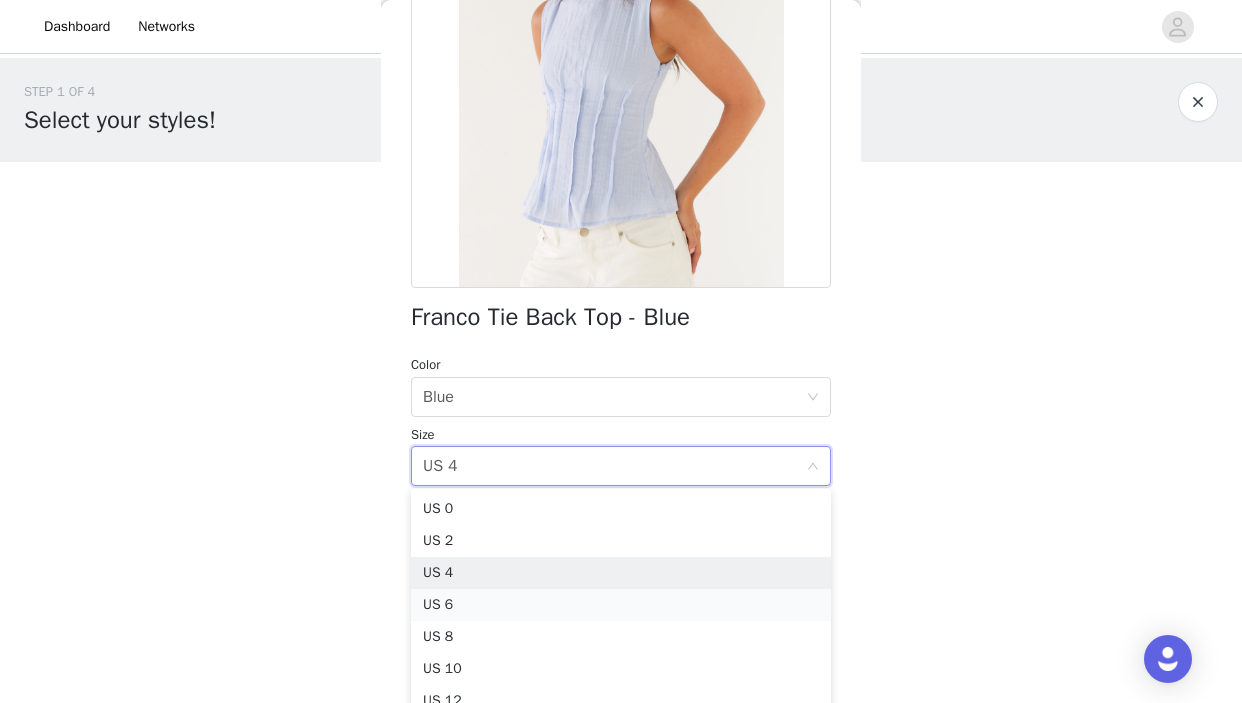 click on "US 6" at bounding box center [621, 605] 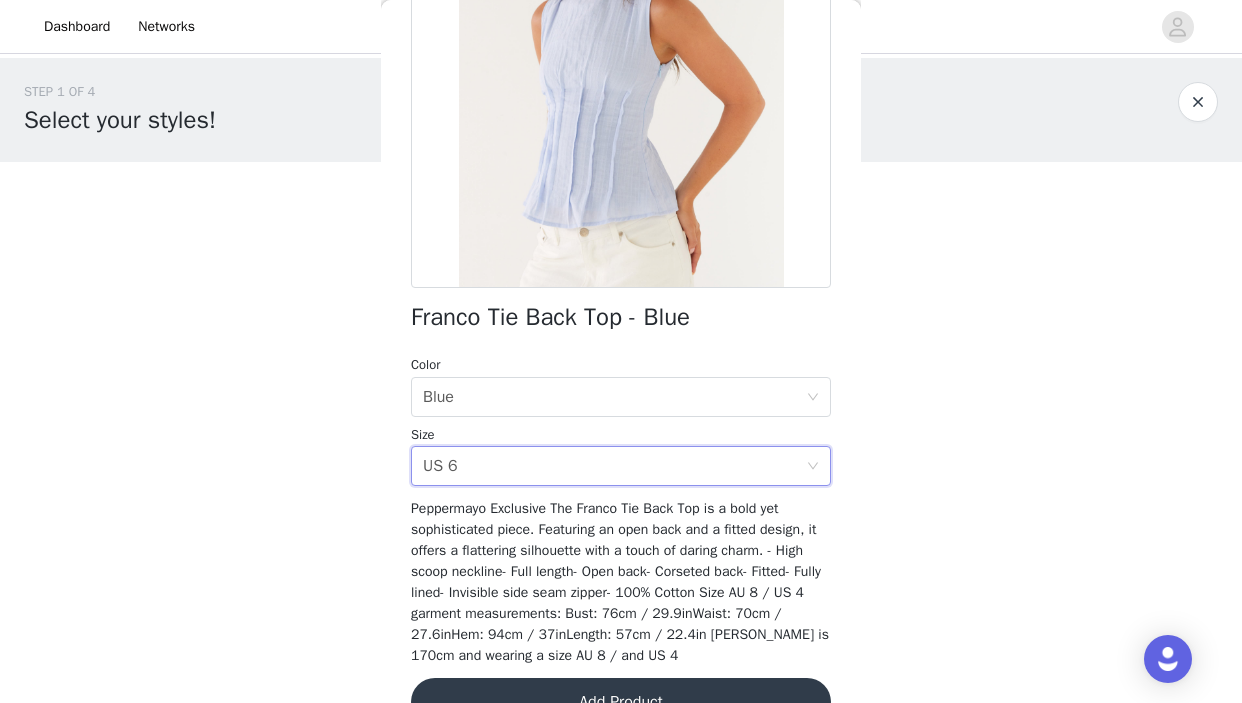 click on "Size   Select size US 6" at bounding box center [621, 456] 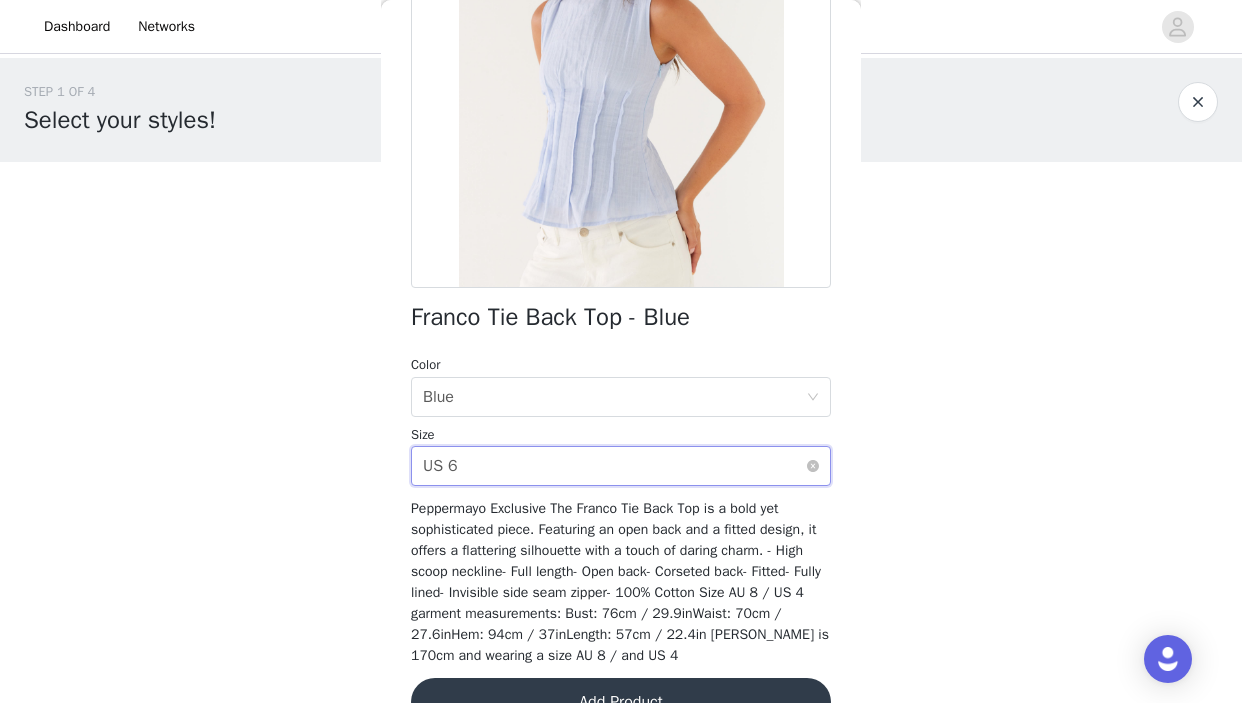 click on "Select size US 6" at bounding box center (614, 466) 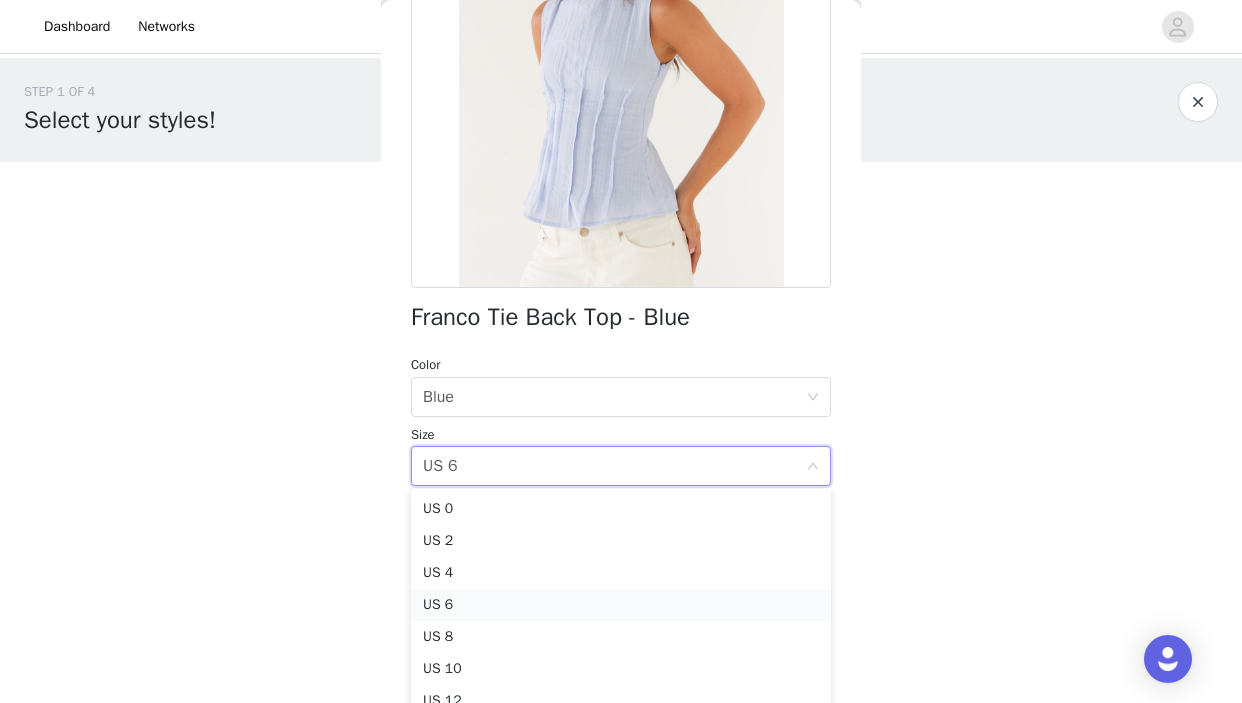 click on "US 6" at bounding box center (621, 605) 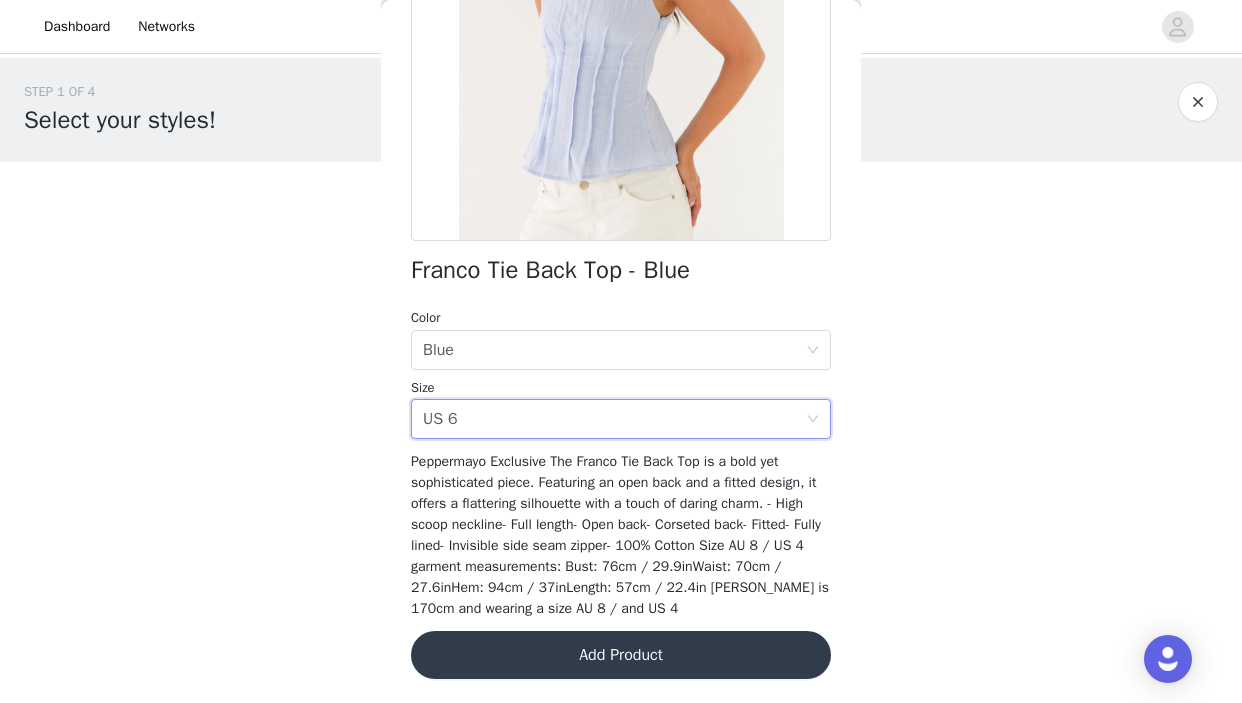 scroll, scrollTop: 308, scrollLeft: 0, axis: vertical 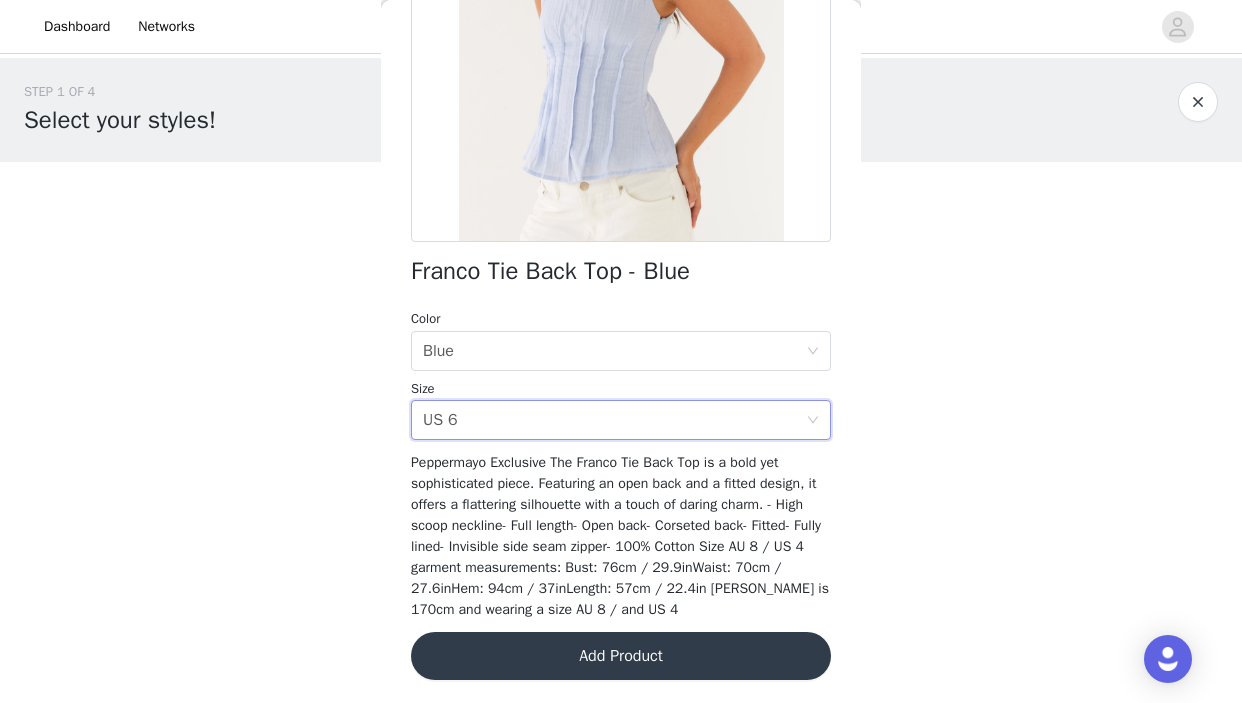 click on "Add Product" at bounding box center (621, 656) 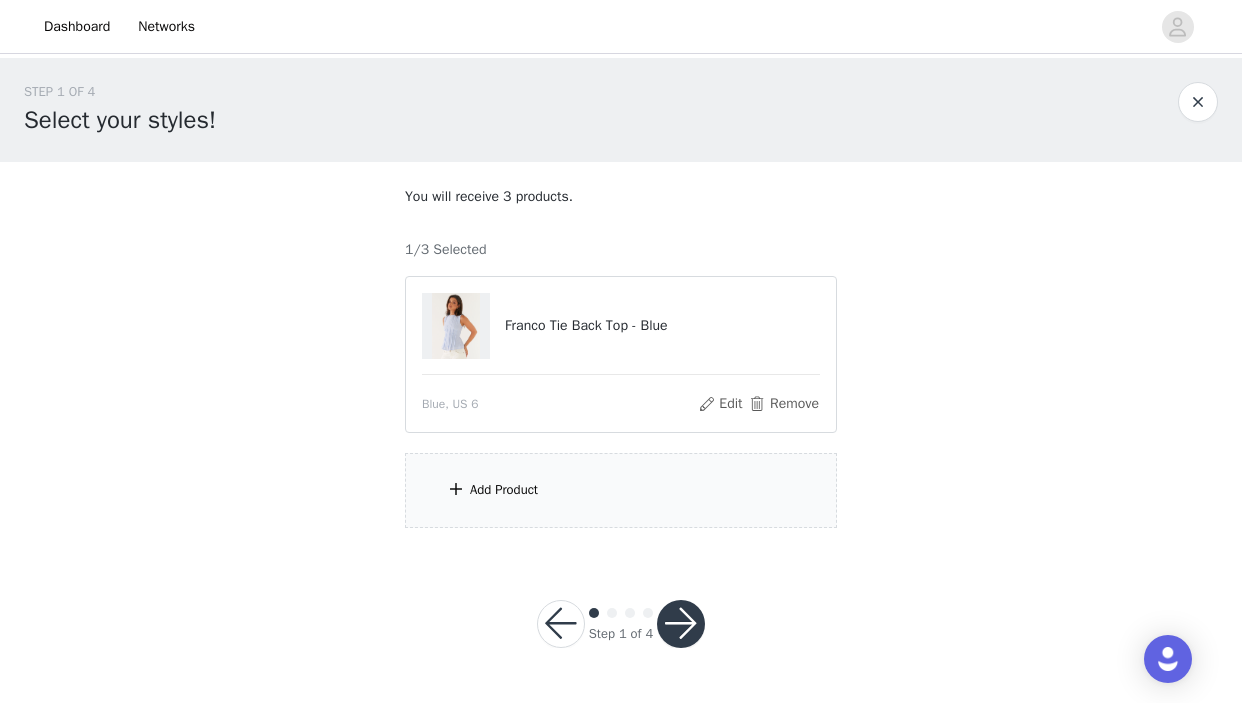 click on "Add Product" at bounding box center [621, 490] 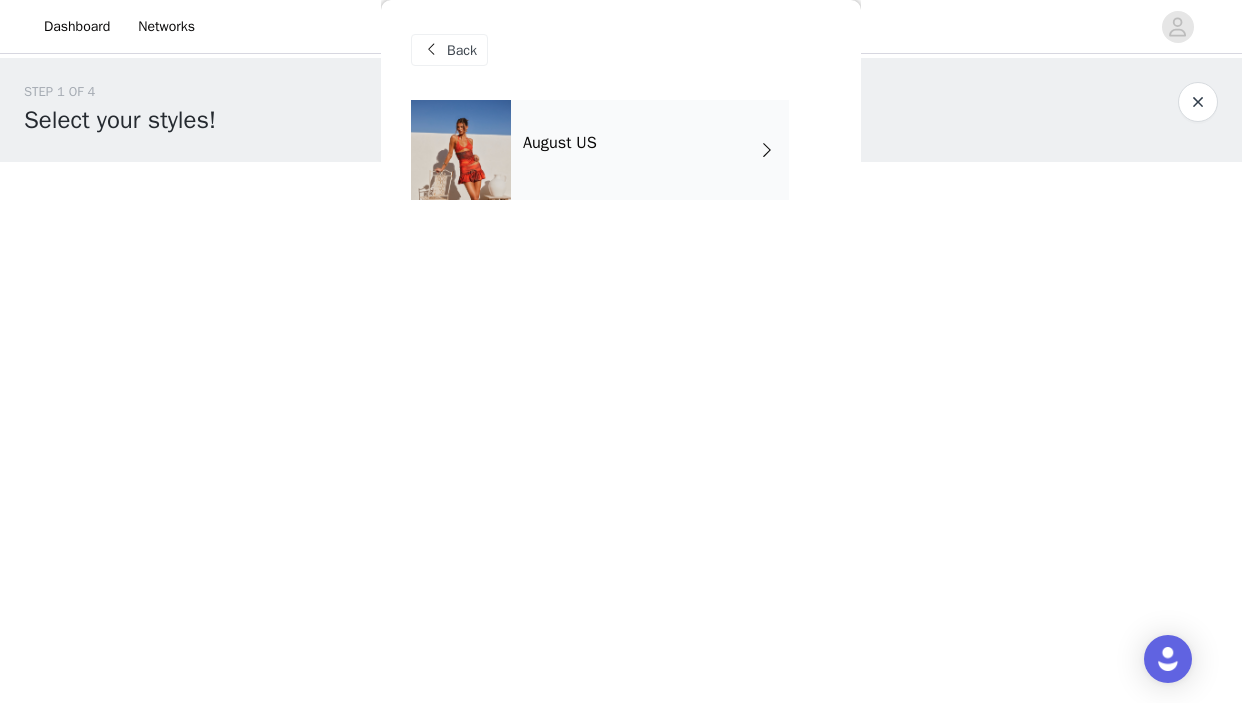 click on "August US" at bounding box center (650, 150) 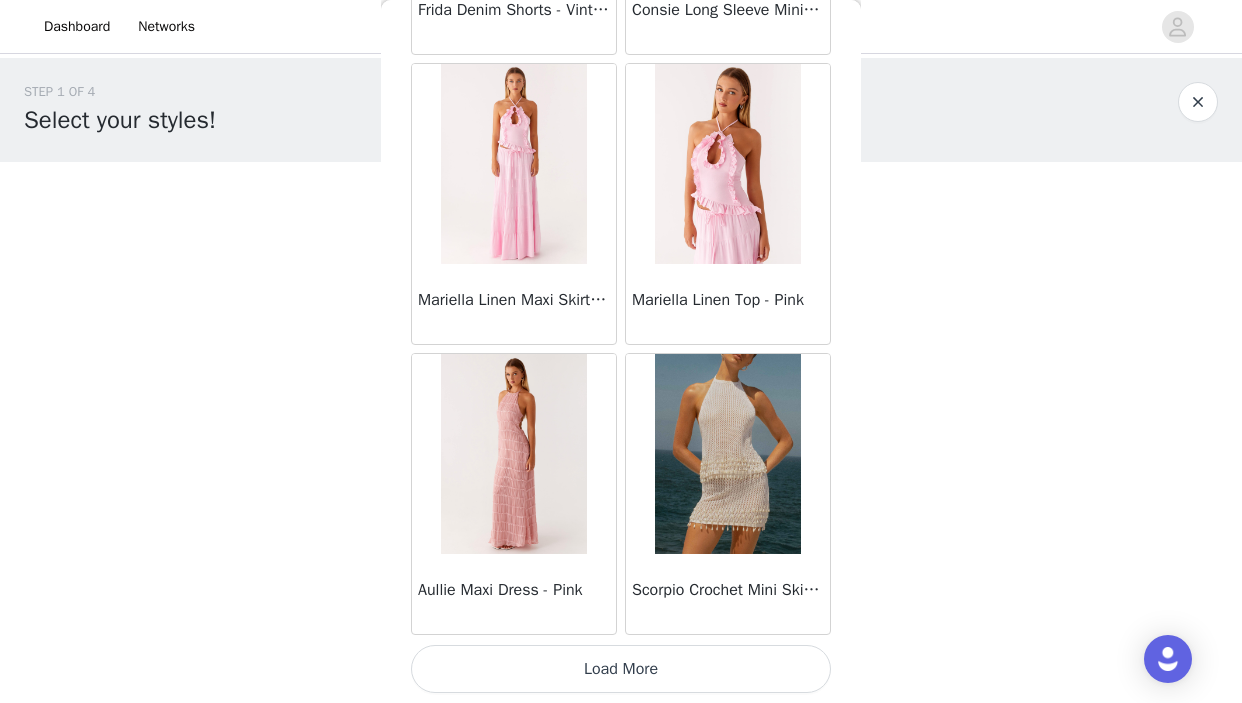 scroll, scrollTop: 2357, scrollLeft: 0, axis: vertical 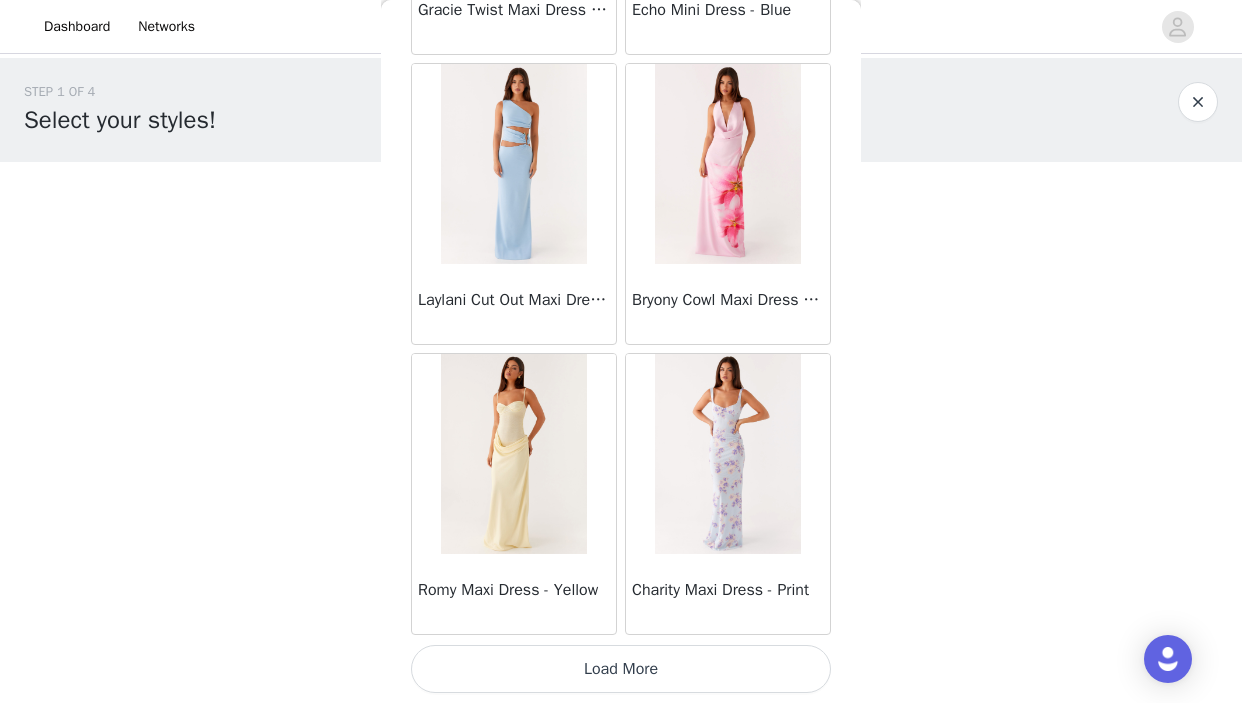 click on "Load More" at bounding box center [621, 669] 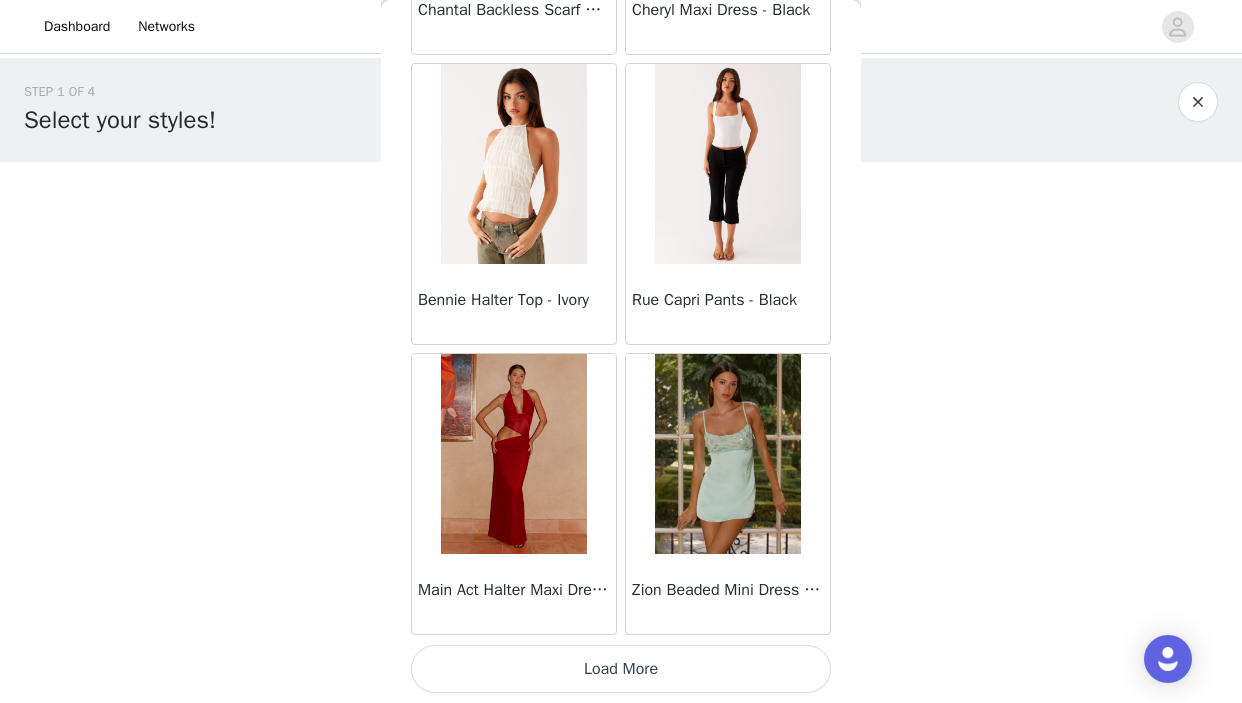 scroll, scrollTop: 8157, scrollLeft: 0, axis: vertical 